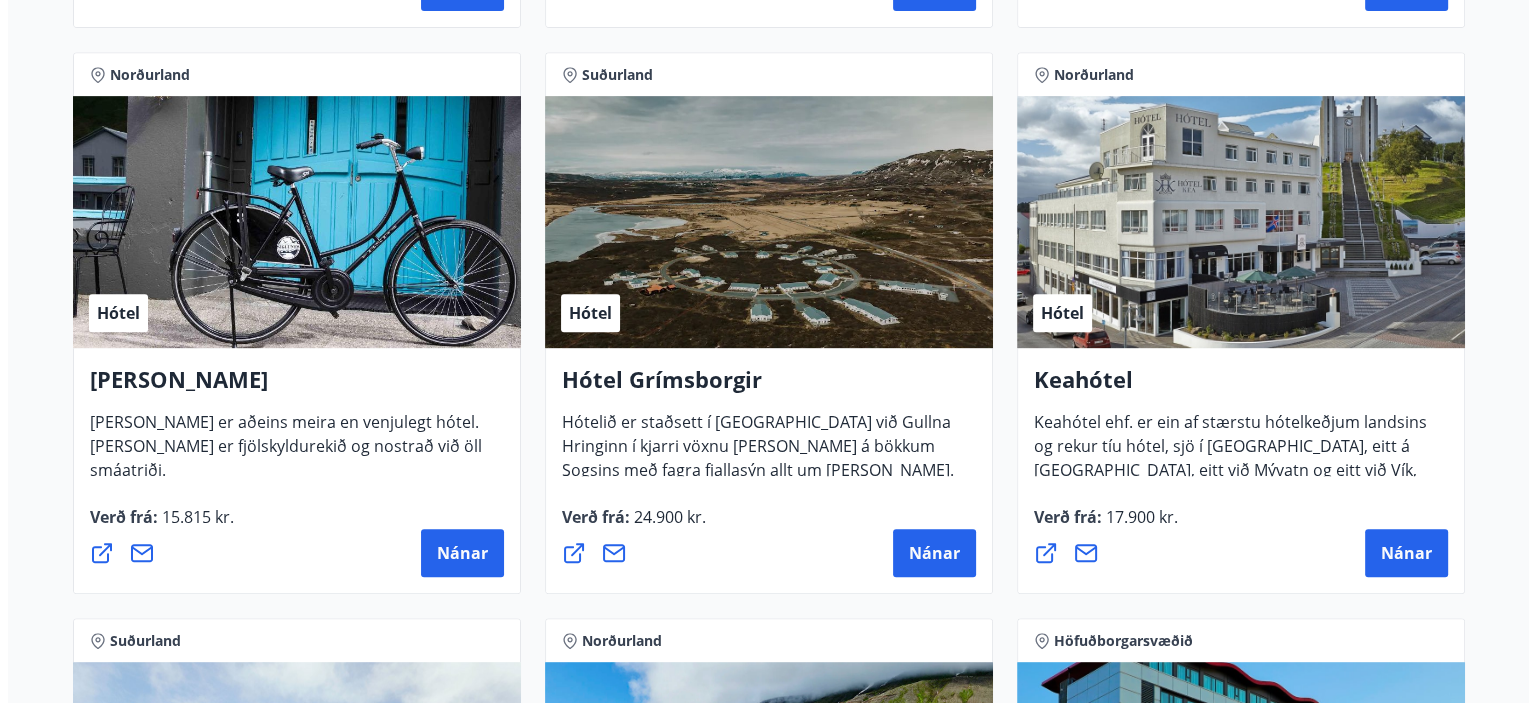 scroll, scrollTop: 1000, scrollLeft: 0, axis: vertical 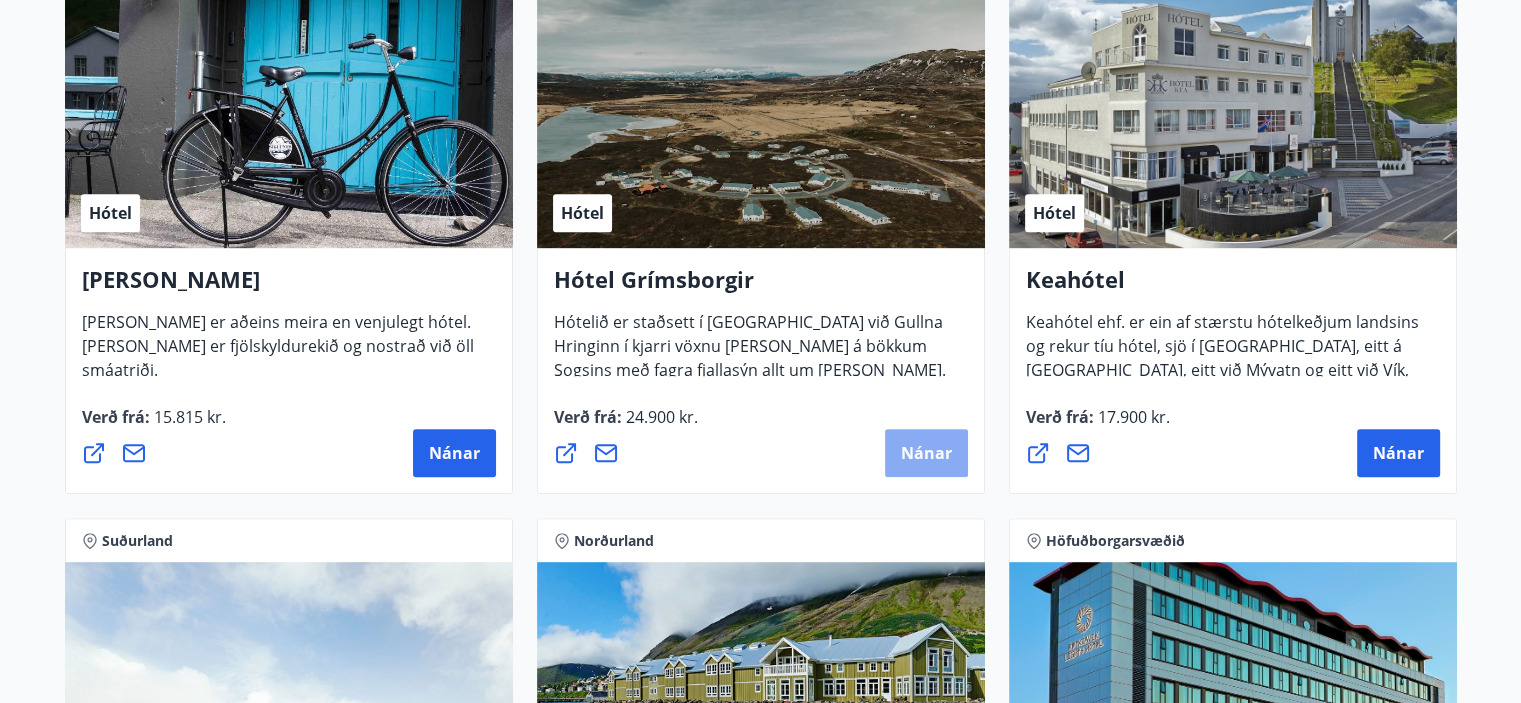 click on "Nánar" at bounding box center [926, 453] 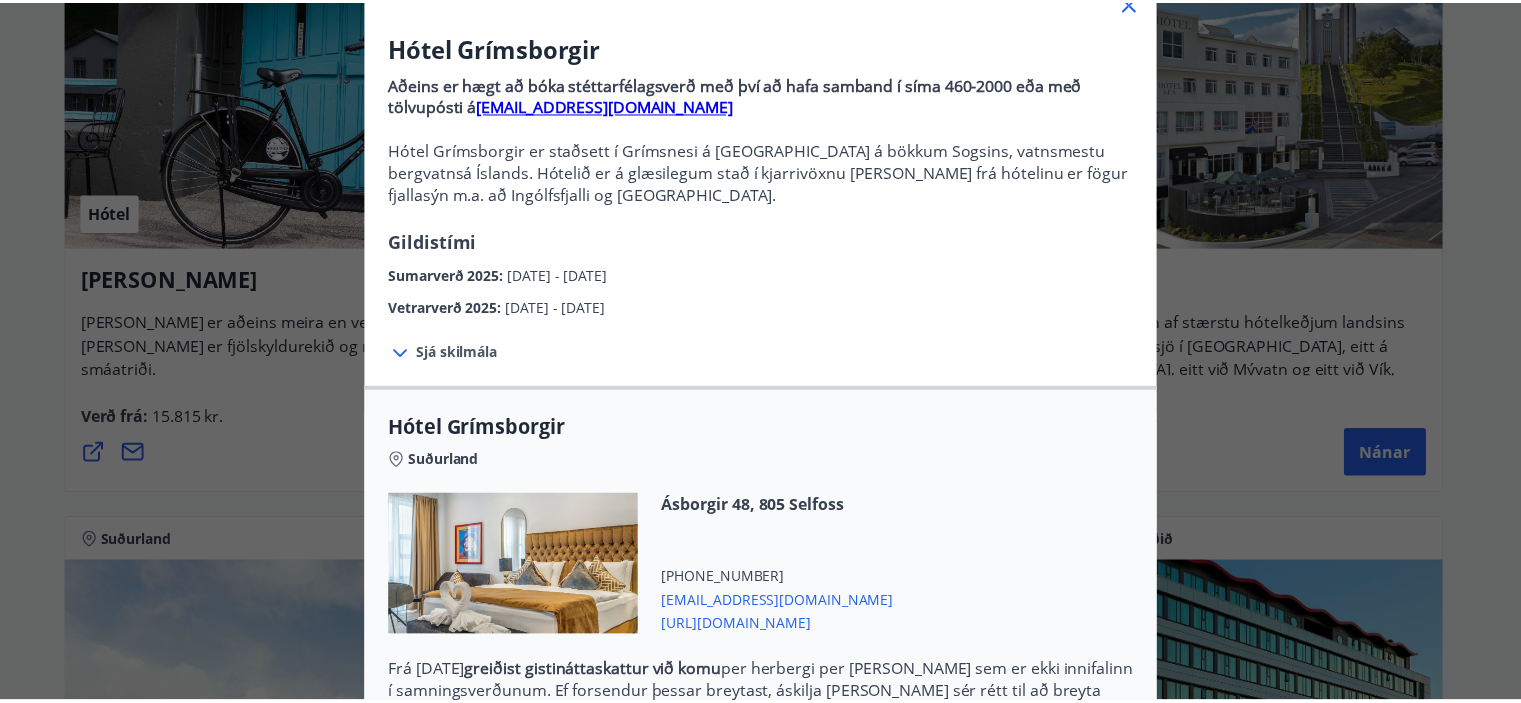scroll, scrollTop: 136, scrollLeft: 0, axis: vertical 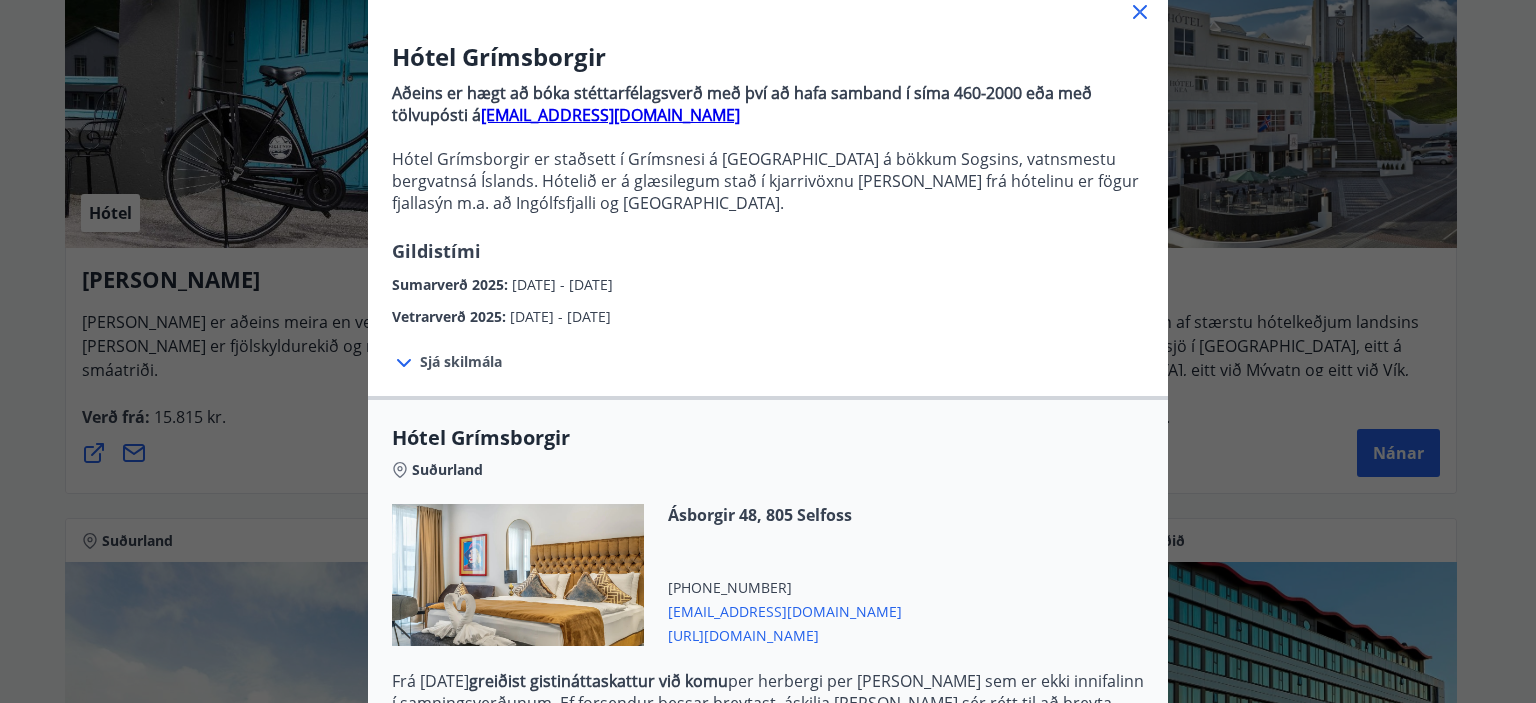 click 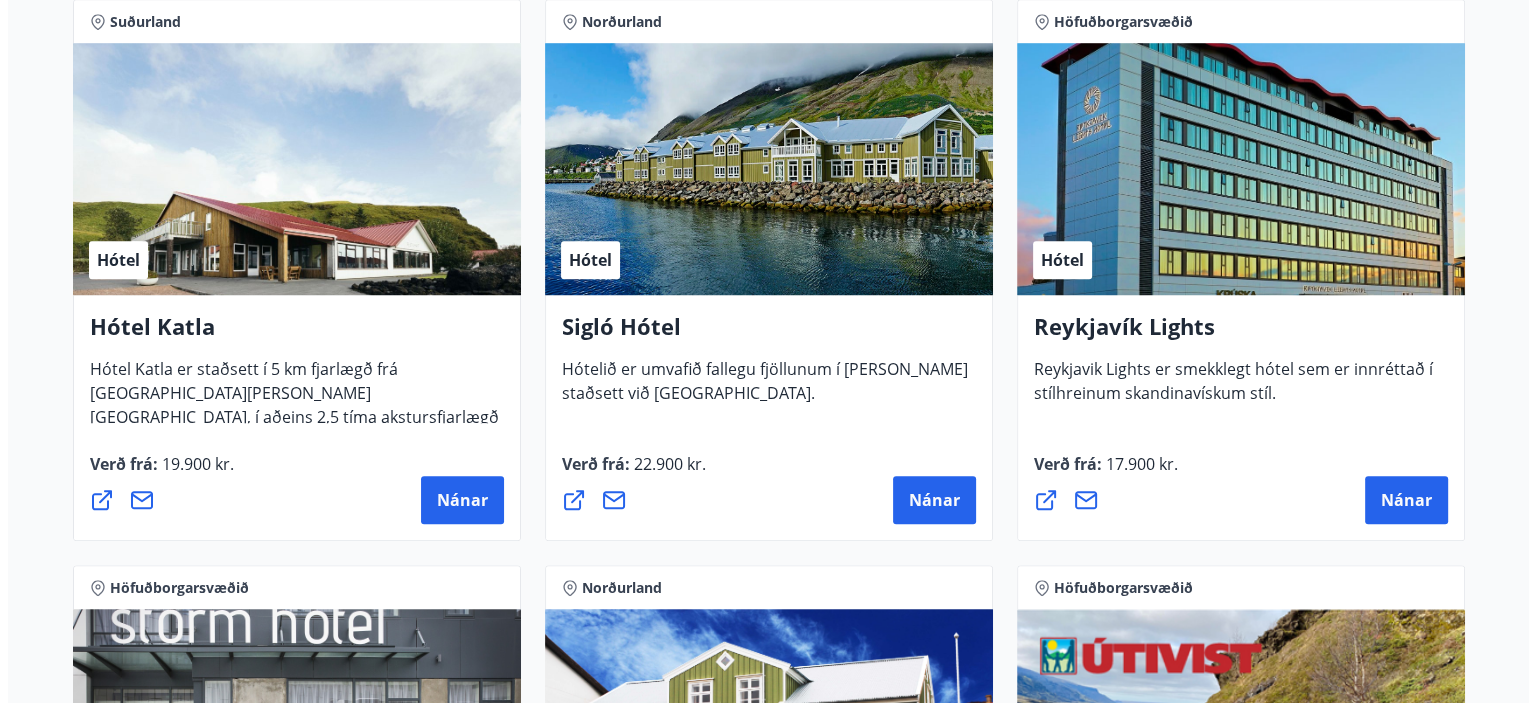 scroll, scrollTop: 1500, scrollLeft: 0, axis: vertical 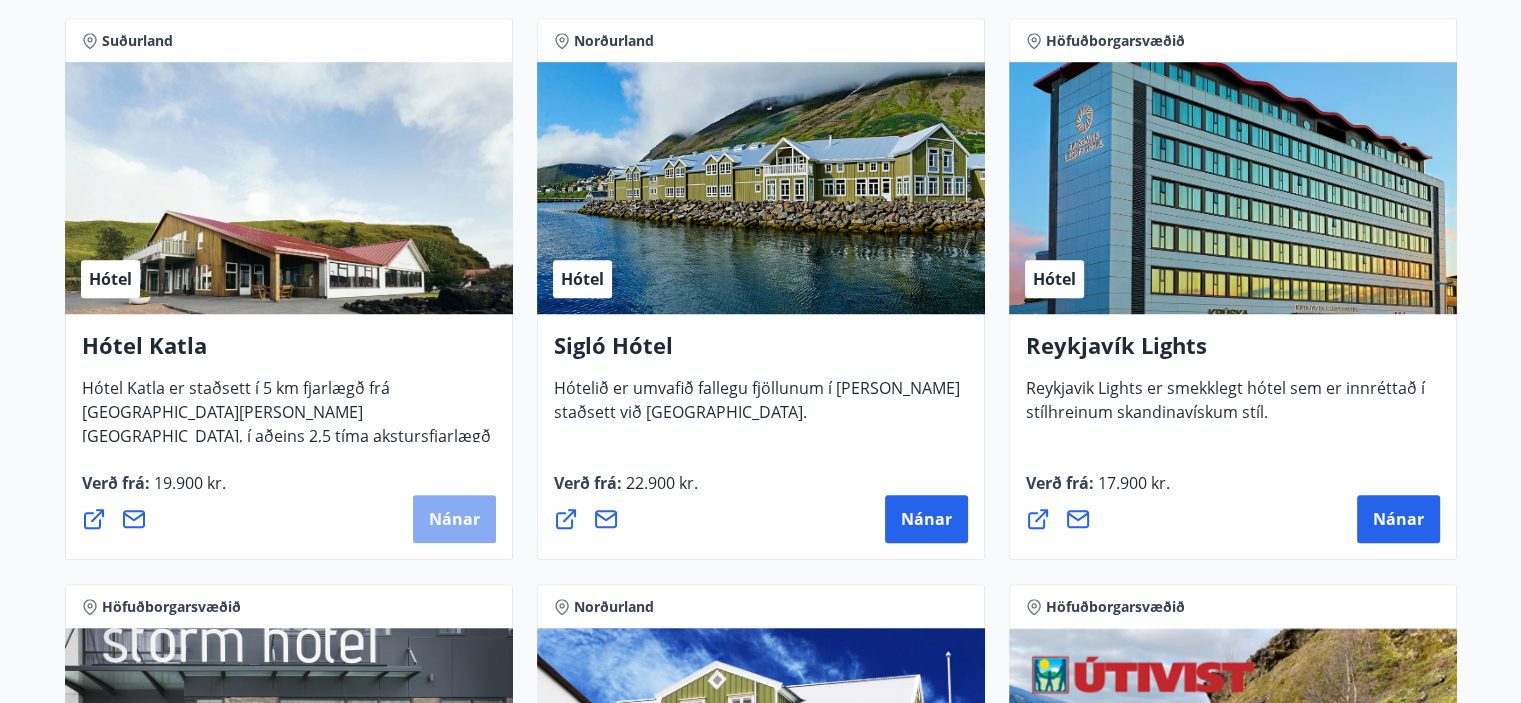 click on "Nánar" at bounding box center (454, 519) 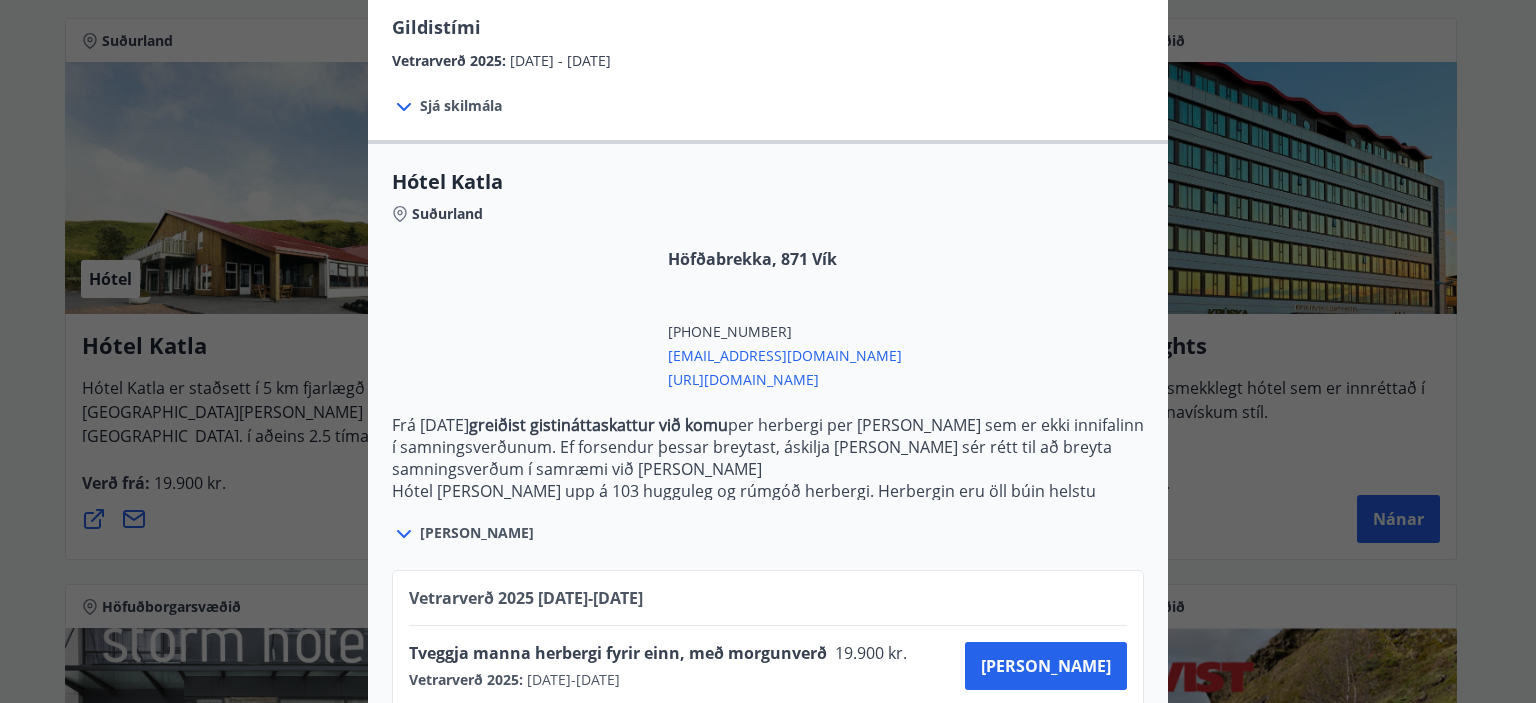 scroll, scrollTop: 668, scrollLeft: 0, axis: vertical 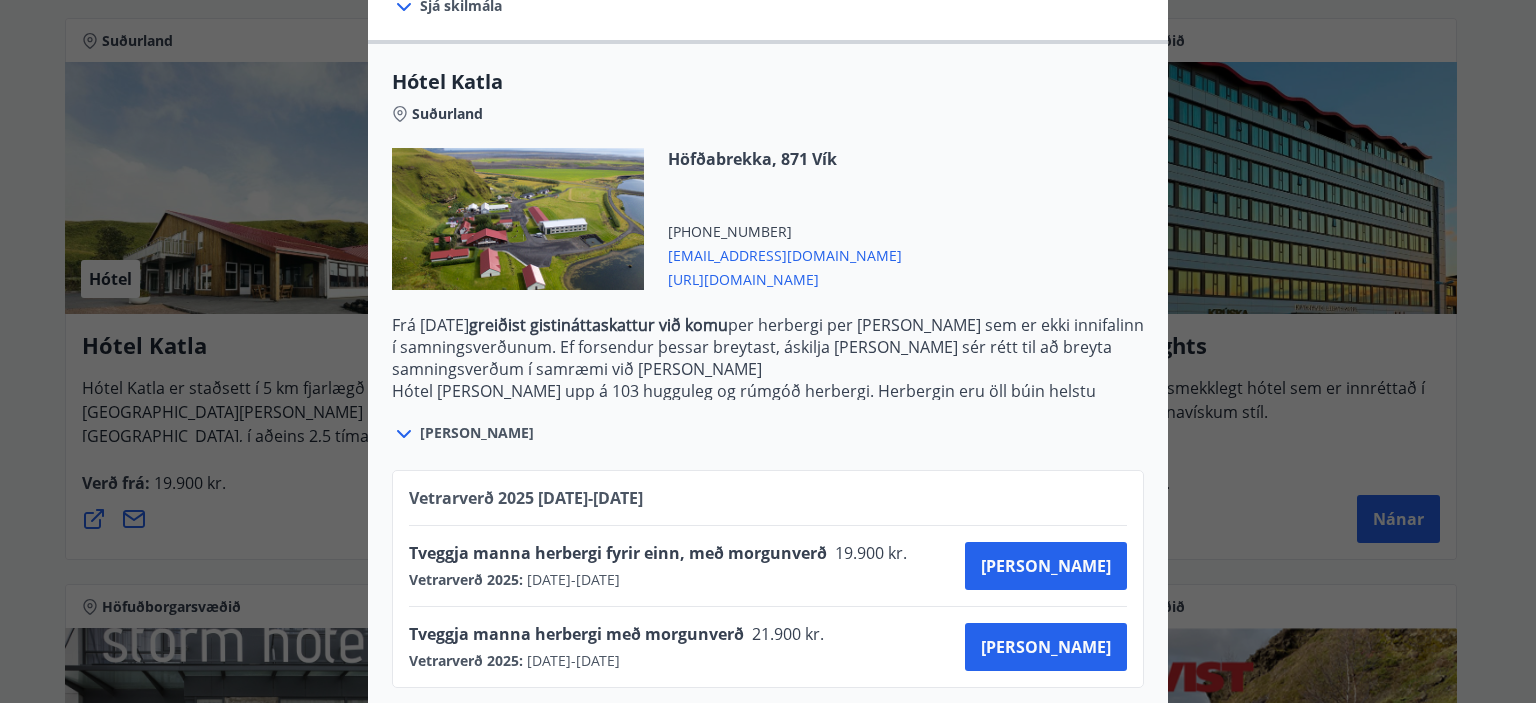 click on "[URL][DOMAIN_NAME]" at bounding box center [785, 278] 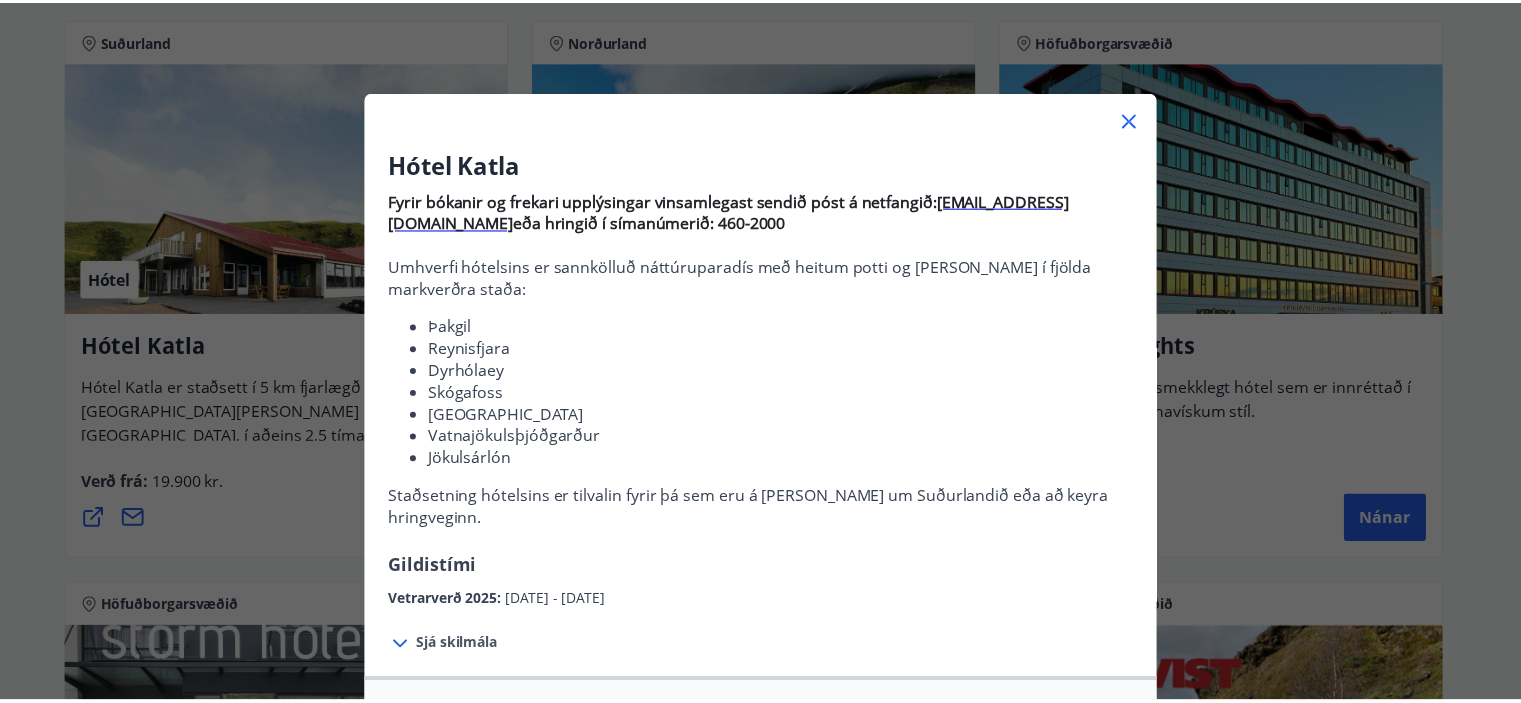 scroll, scrollTop: 0, scrollLeft: 0, axis: both 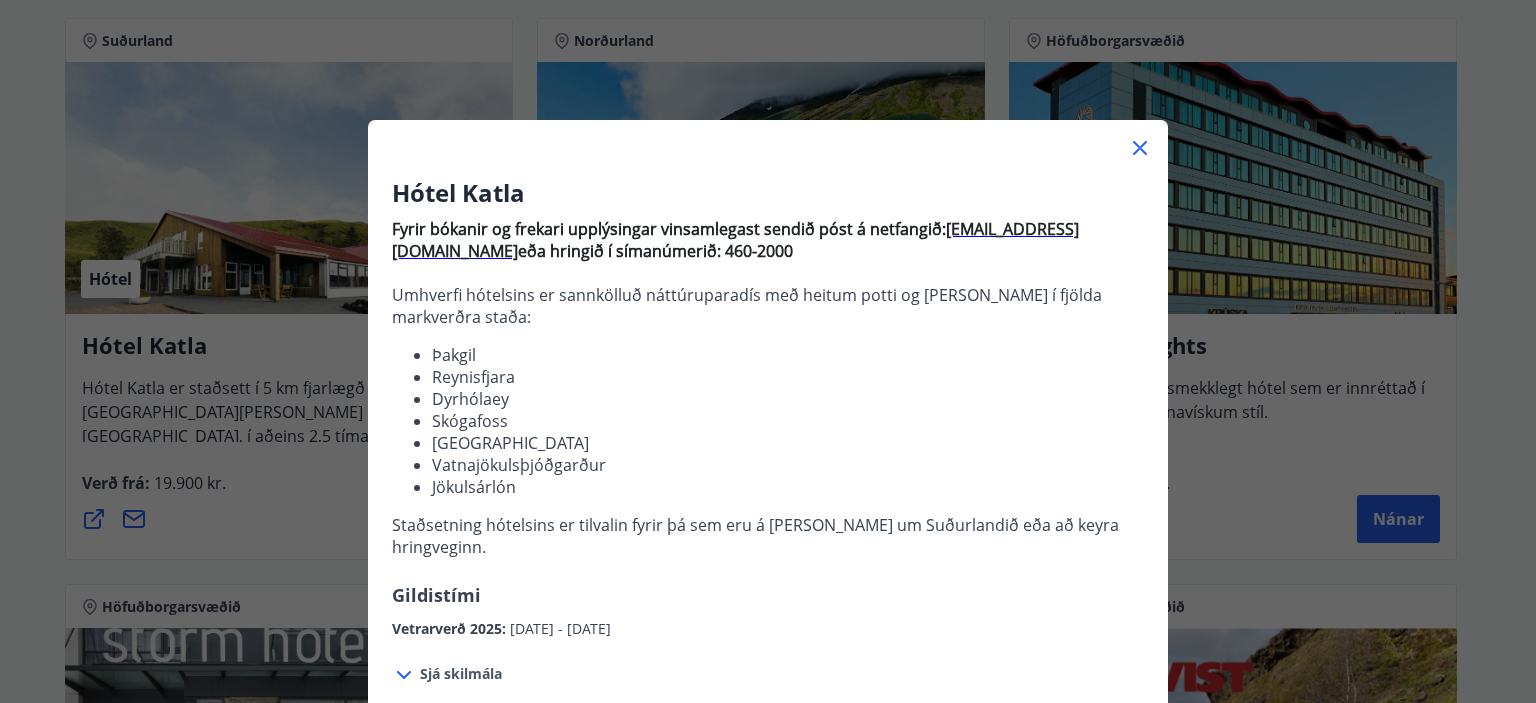 click 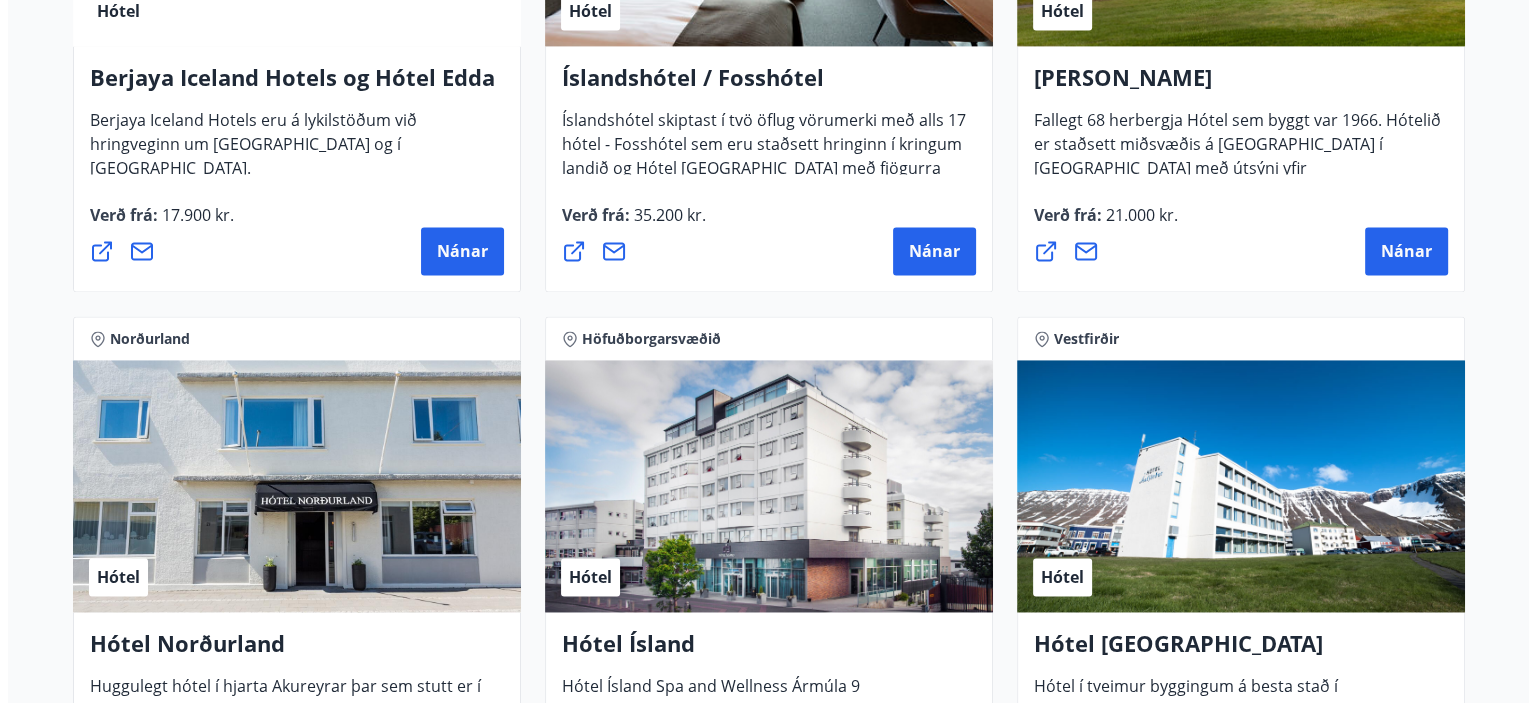 scroll, scrollTop: 2800, scrollLeft: 0, axis: vertical 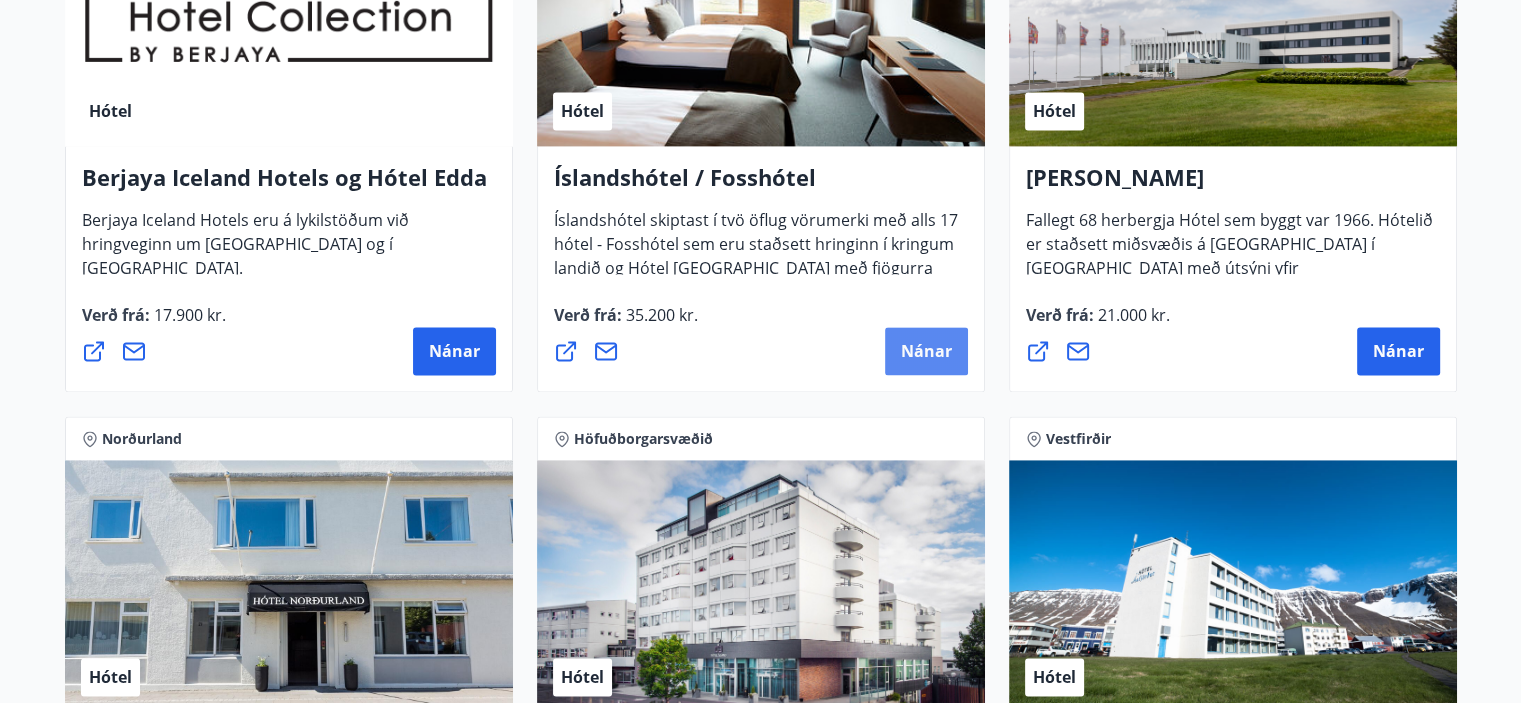 click on "Nánar" at bounding box center [926, 351] 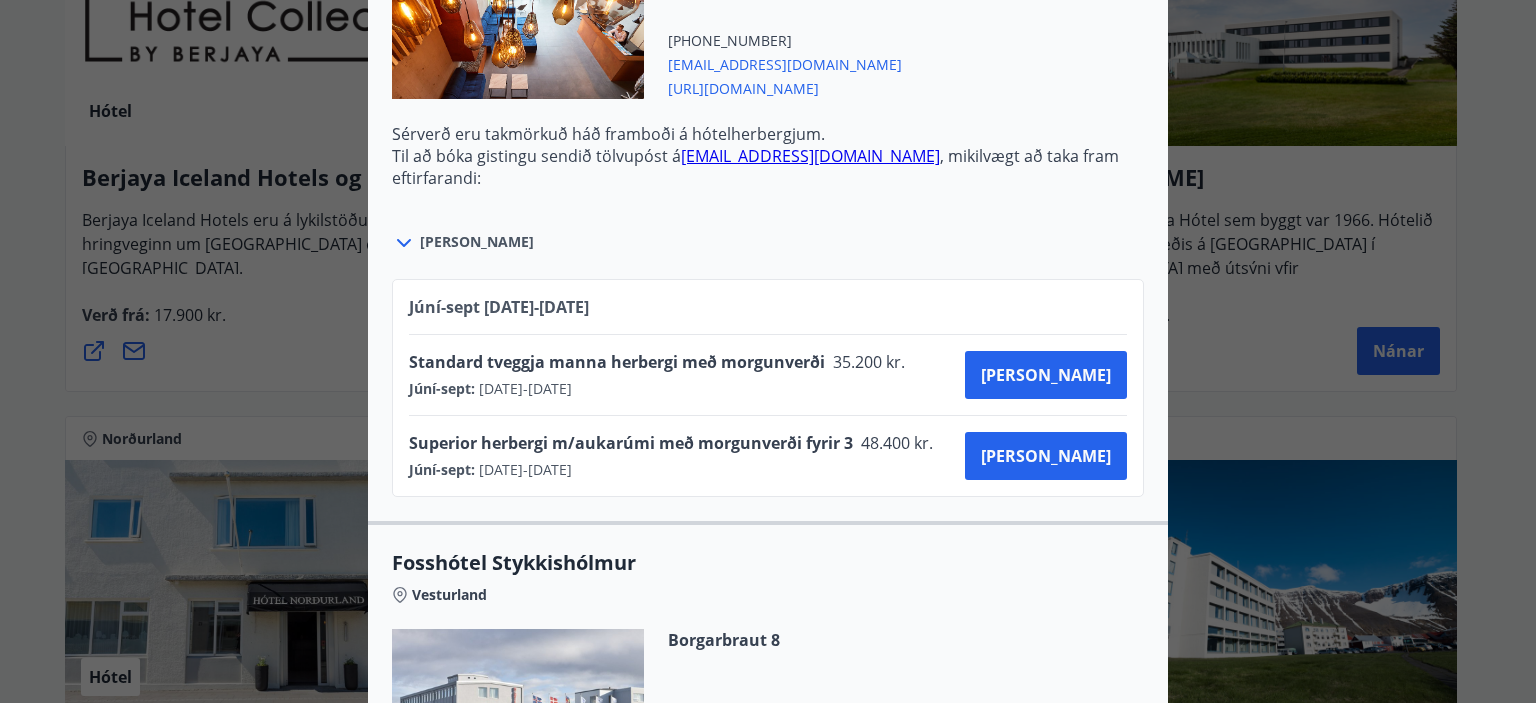 scroll, scrollTop: 800, scrollLeft: 0, axis: vertical 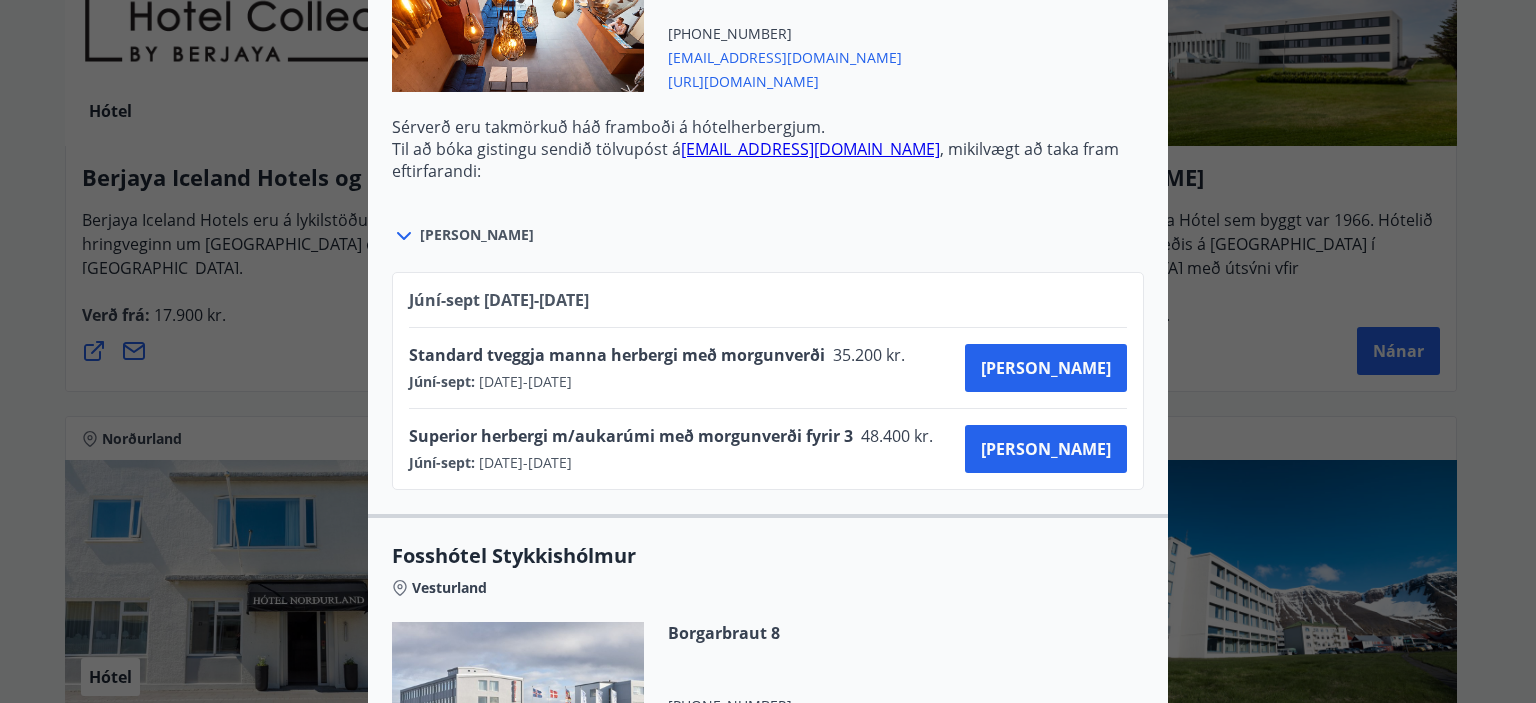 click on "[PERSON_NAME]" at bounding box center (477, 235) 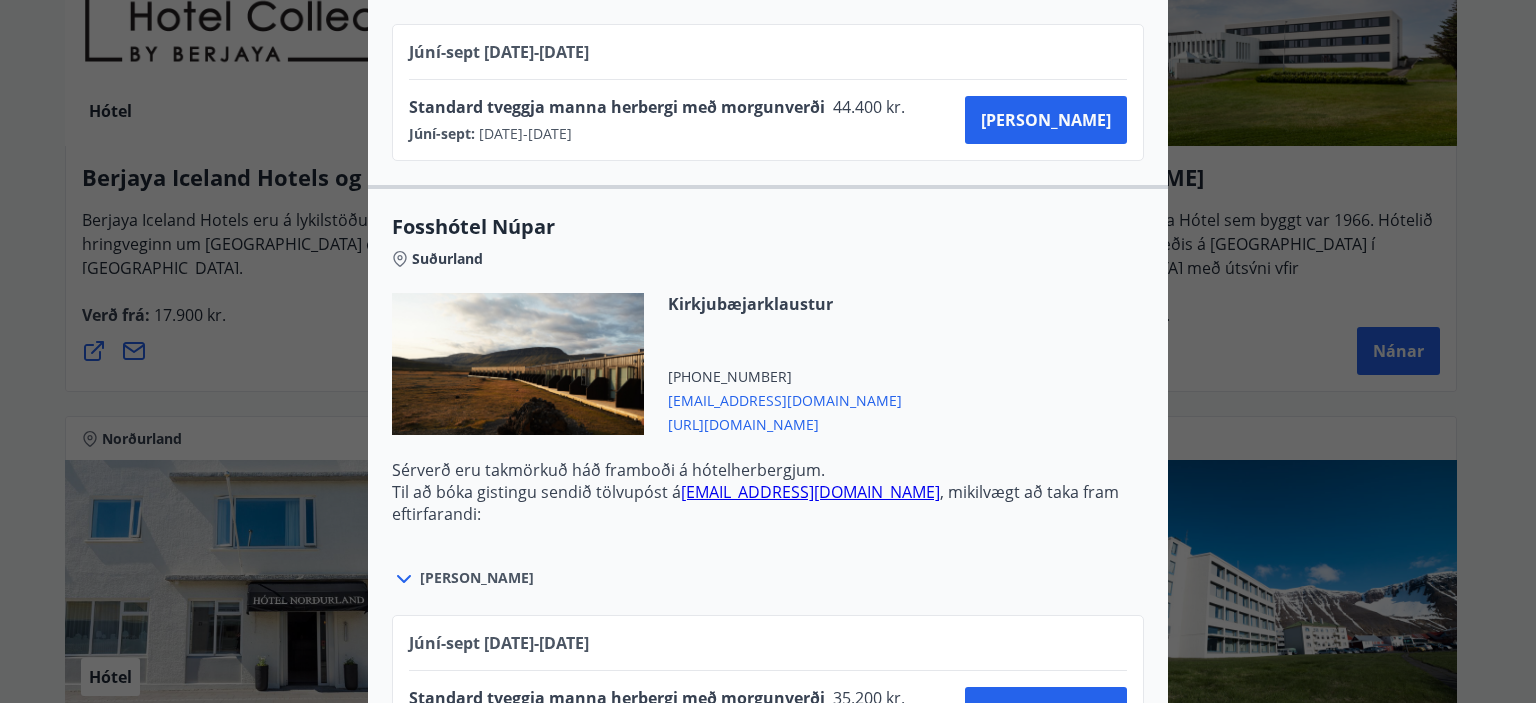 scroll, scrollTop: 6237, scrollLeft: 0, axis: vertical 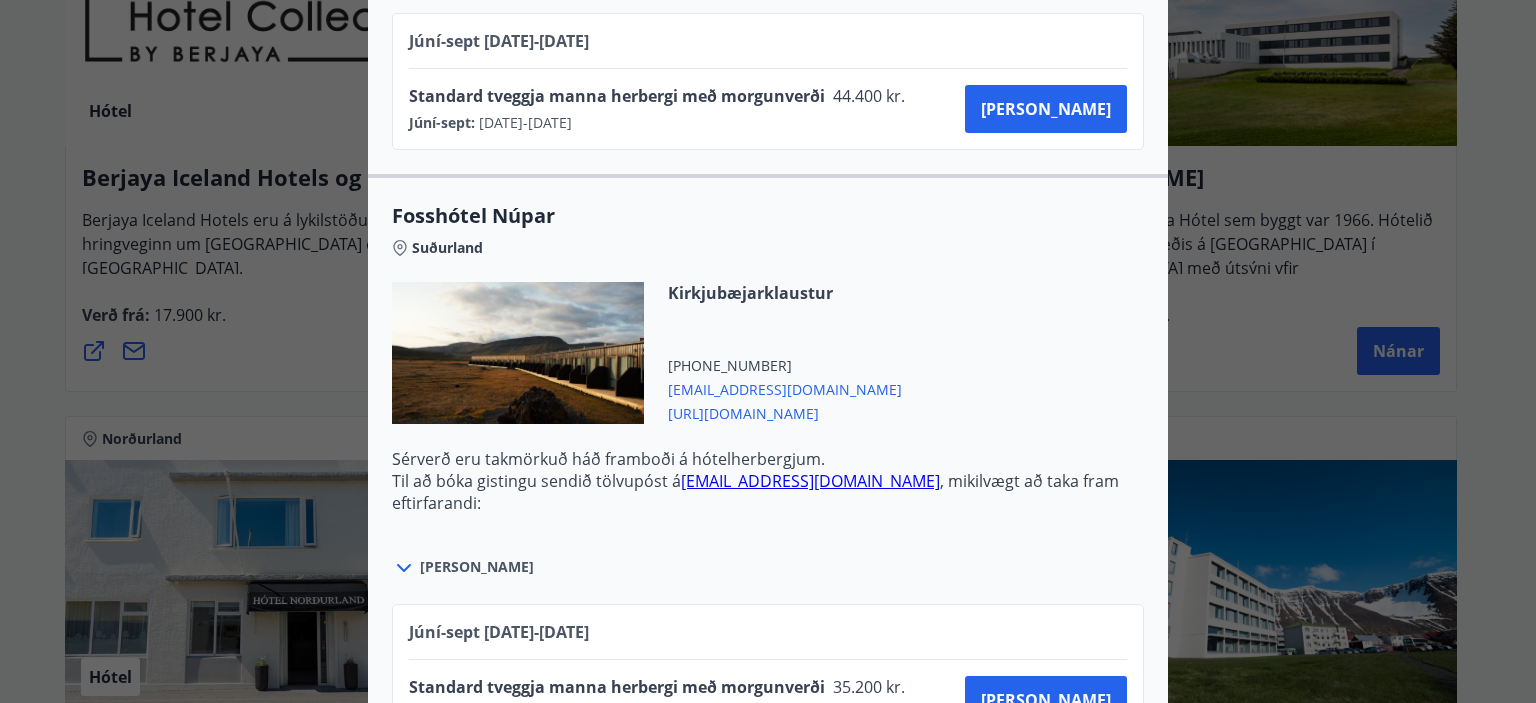 click on "Íslandshótel / Fosshótel Ekki er hægt að nýta Ferðaávísun fyrir bókanir sem eru gerðar á vefnum og/eða á heimasíðu Íslandshótela.
Til að bóka gistingu sendið tölvupóst á viðeigandi hótel, mikilvægt að taka fram eftirfarandi:
Greiðsla sé með Ferðaávísun Stéttarfélaganna
Nafn og kennitala
Hótel og dagssetningu
Íslandshótel skiptast í tvö öflug vörumerki - Fosshótel sem eru staðsett hringinn í kringum landið og Hótel [GEOGRAPHIC_DATA] með fjögurra stjörnu hótel í [GEOGRAPHIC_DATA]. Innan Fosshótel og Hótel [GEOGRAPHIC_DATA] vörumerkja eru 17 hótel með rétt tæplega 2.000 herbergi.
Gildistími Júní-sept : [DATE] - [DATE] Sjá skilmála Sérverð [PERSON_NAME] fyrir standard herbergi með morgunverði, hótelin áskilja sér rétt til að bjóða hærra gjald fyrir aðrar herbergjatýpur.
Sérverð [PERSON_NAME] ekki á sérstökum álagstímum til dæmis á áramótum.
Sérverð eru takmörkuð háð framboði á hótelherbergjum.
Fosshótel Reykholt" at bounding box center (768, 351) 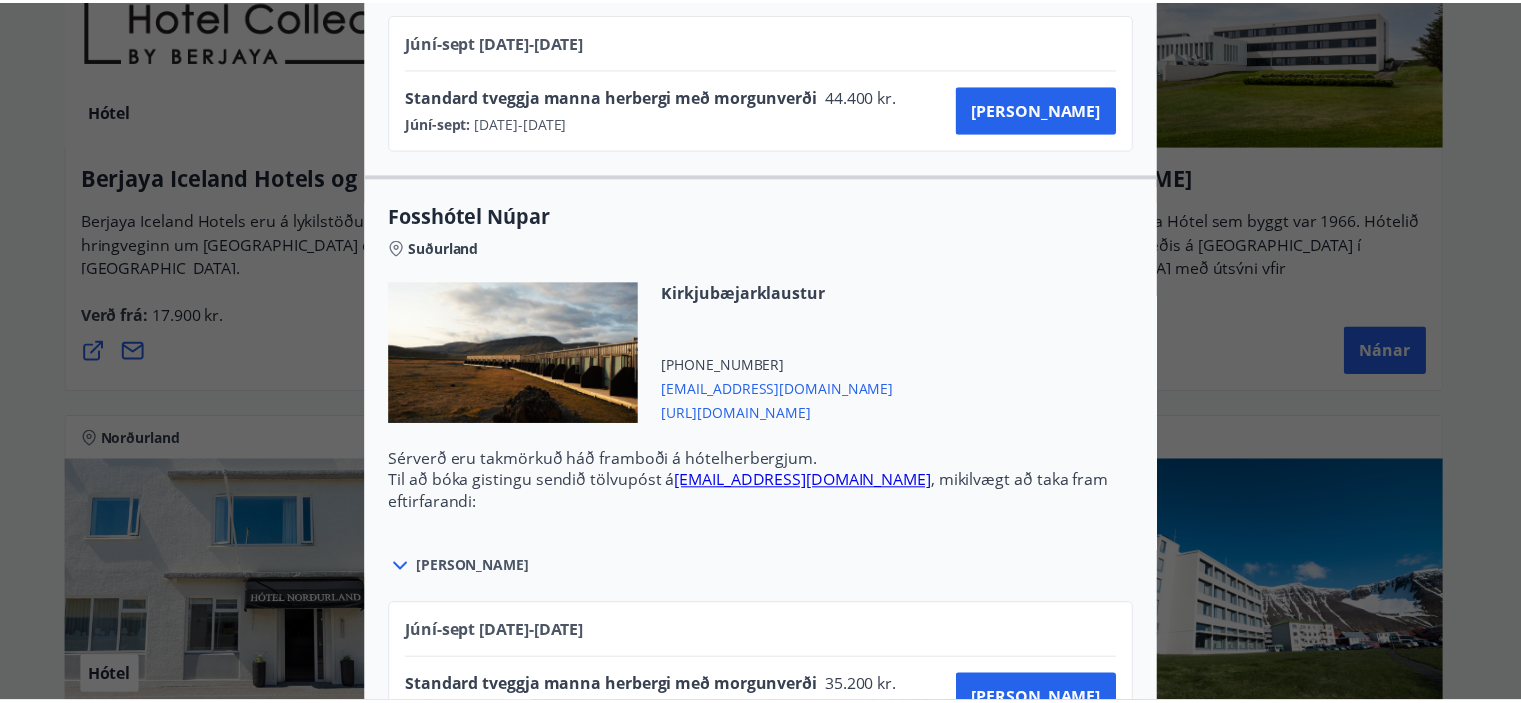 scroll, scrollTop: 0, scrollLeft: 0, axis: both 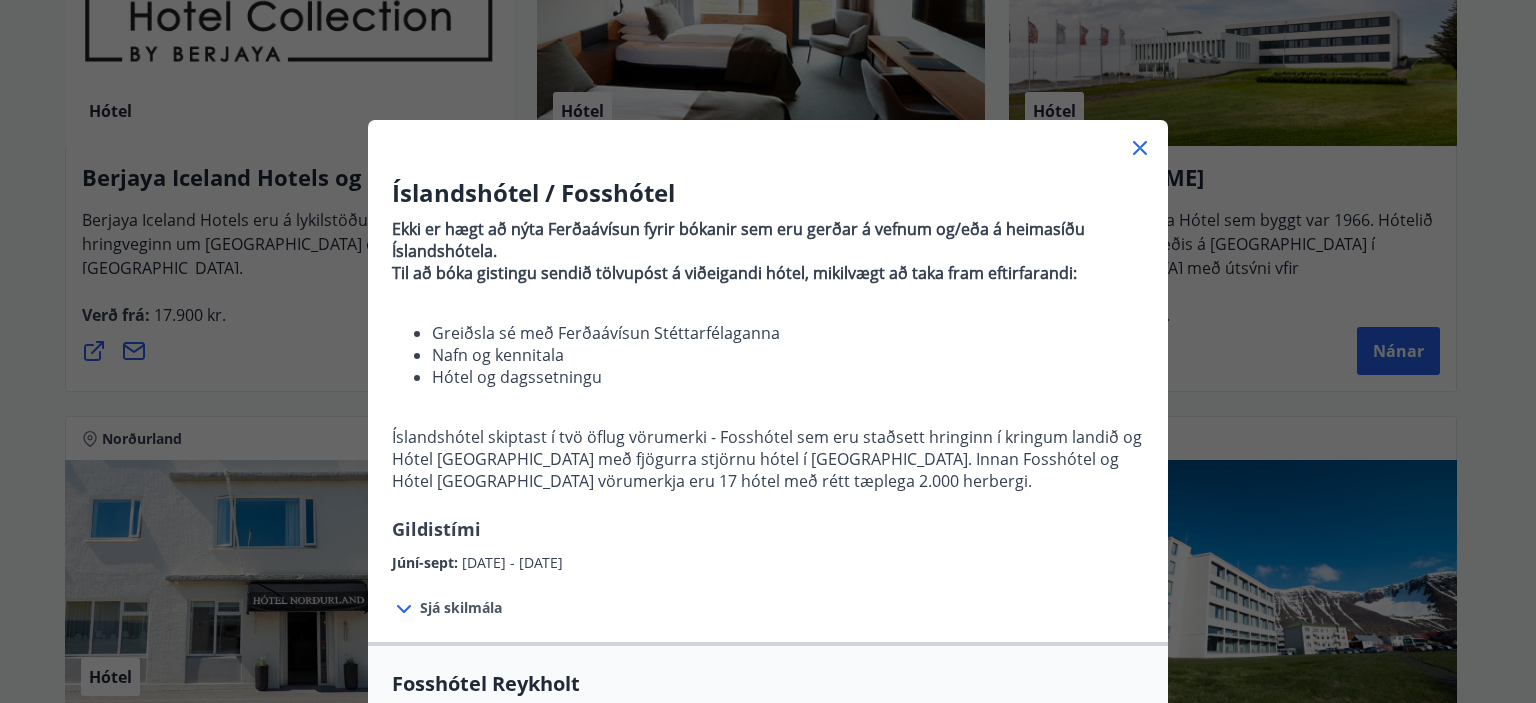 click 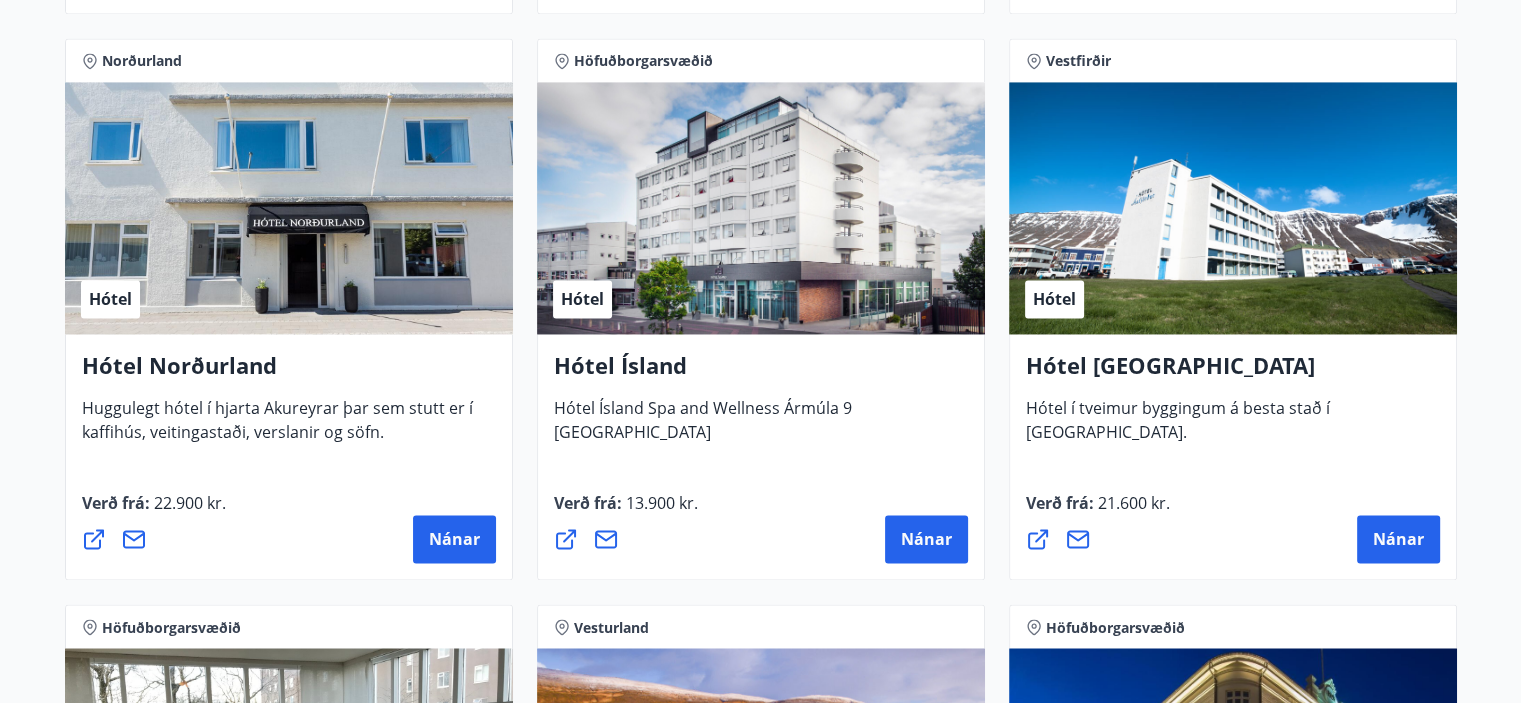 scroll, scrollTop: 3200, scrollLeft: 0, axis: vertical 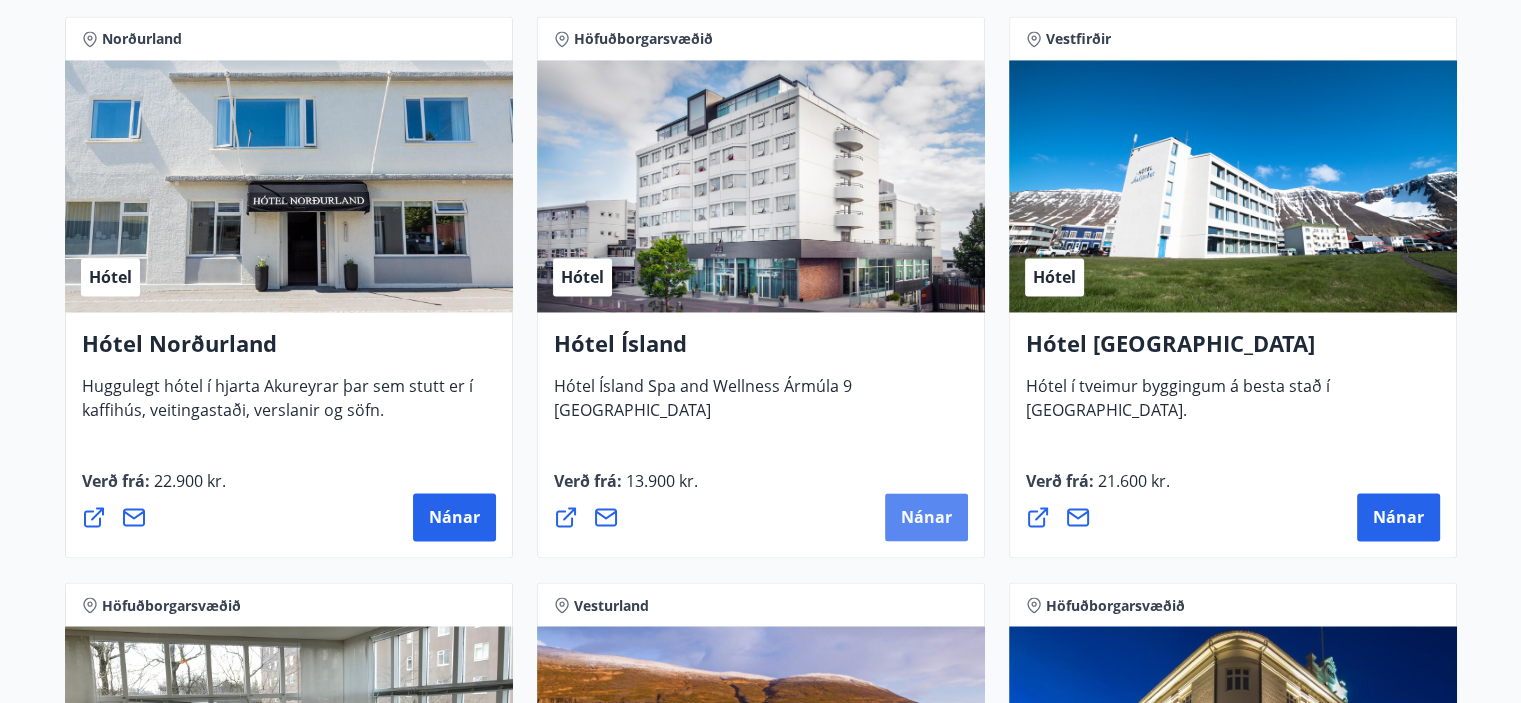 click on "Nánar" at bounding box center [926, 517] 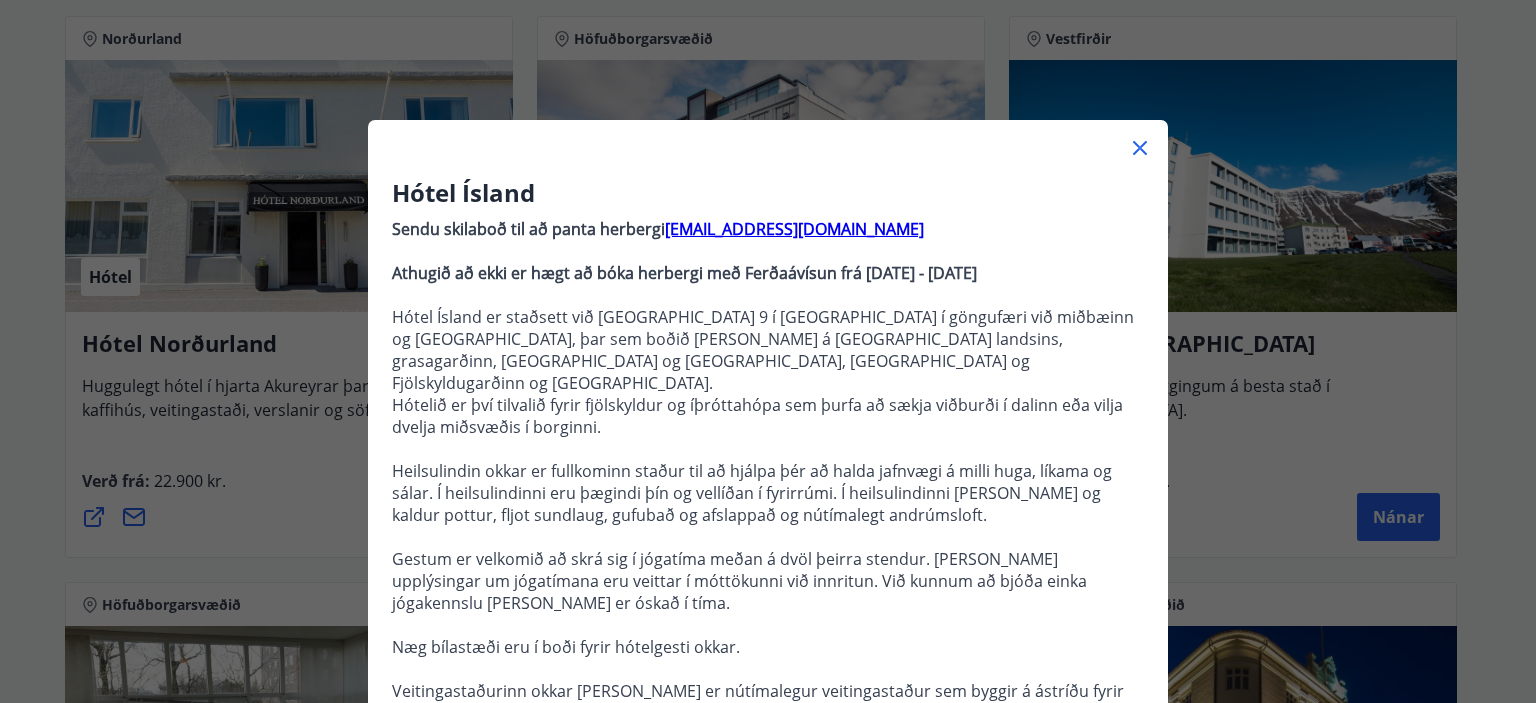 click 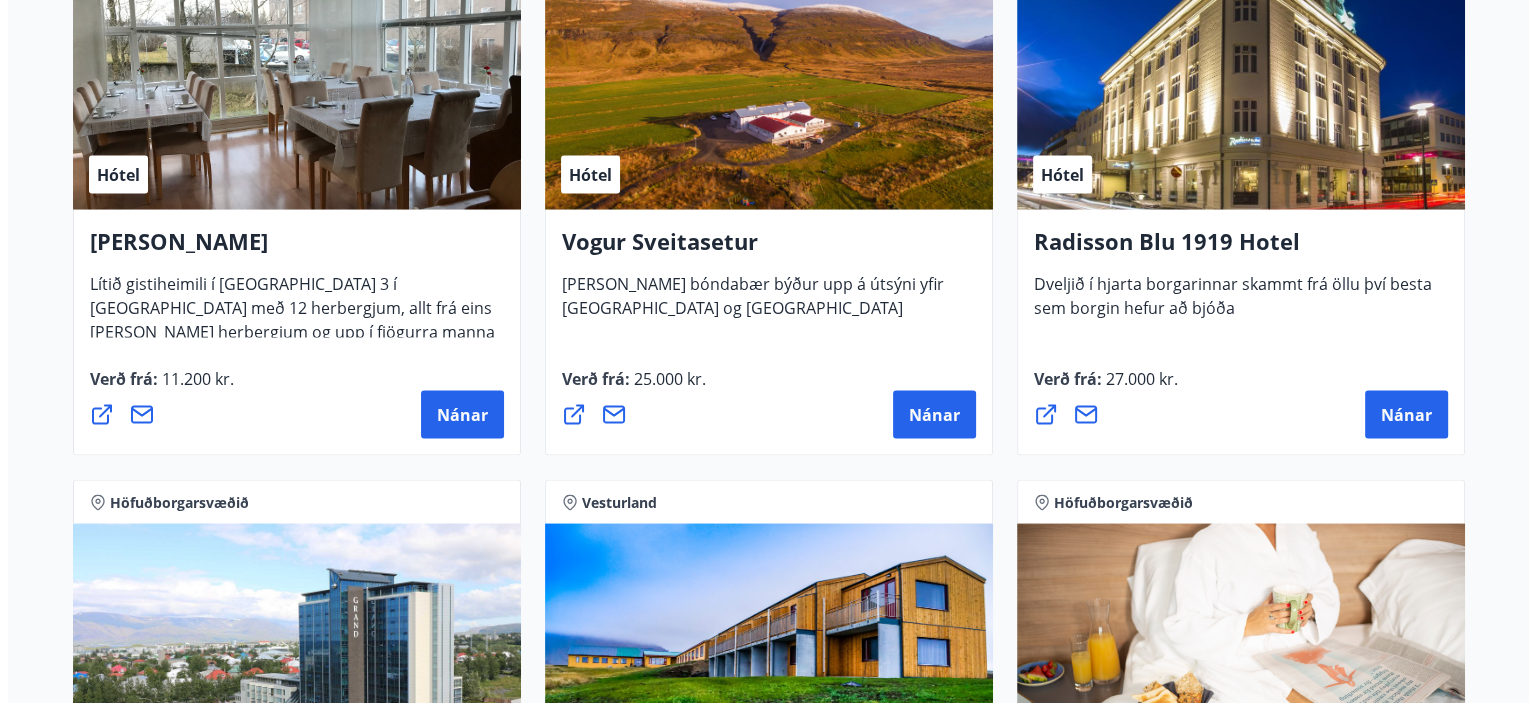 scroll, scrollTop: 3900, scrollLeft: 0, axis: vertical 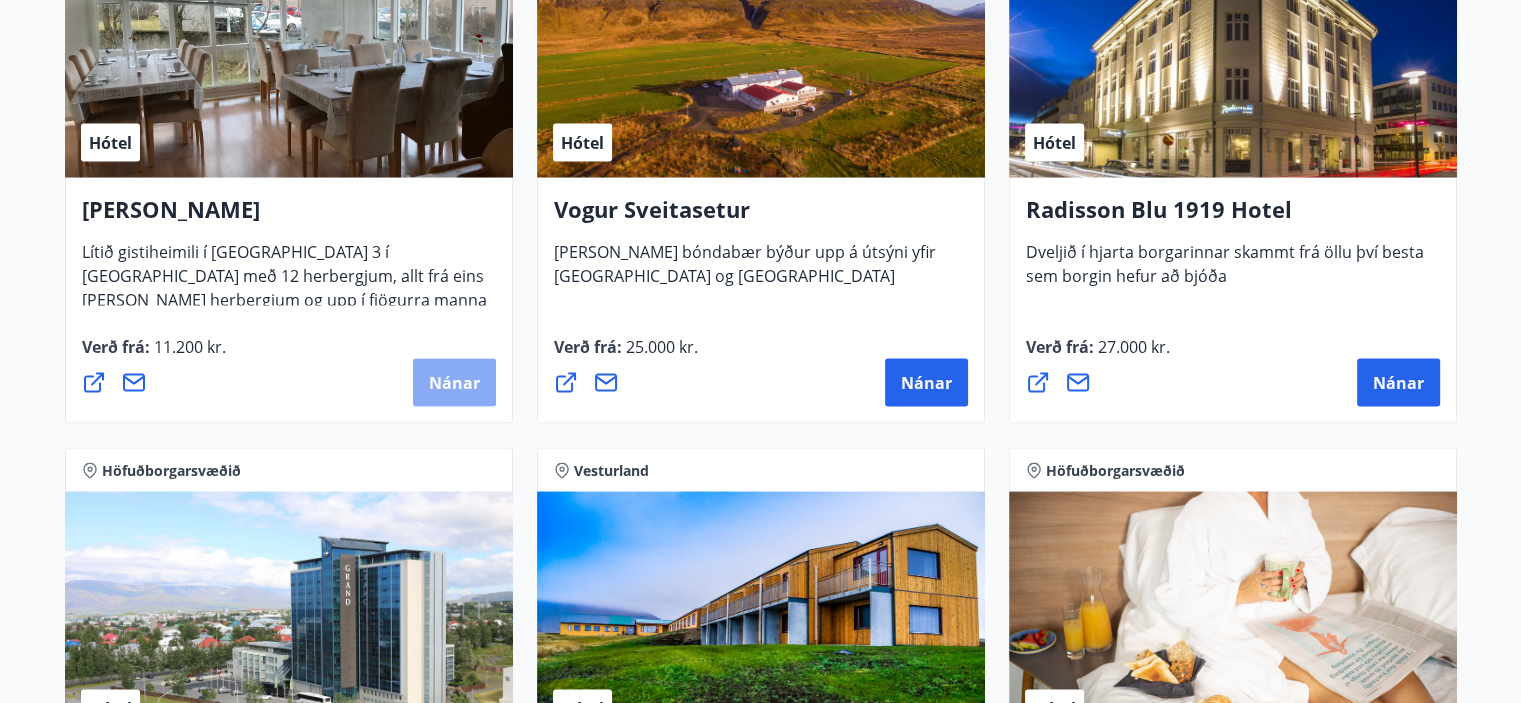 click on "Nánar" at bounding box center (454, 383) 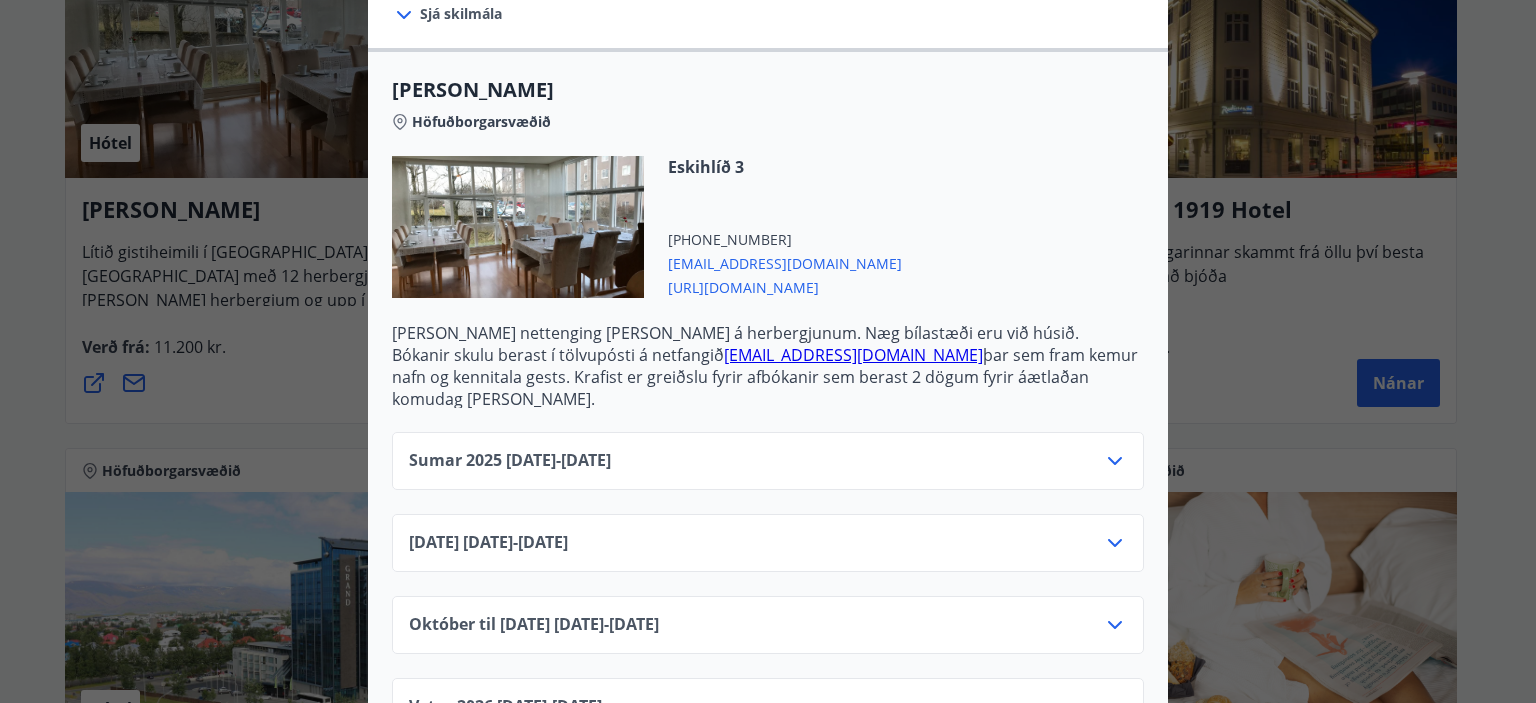 scroll, scrollTop: 578, scrollLeft: 0, axis: vertical 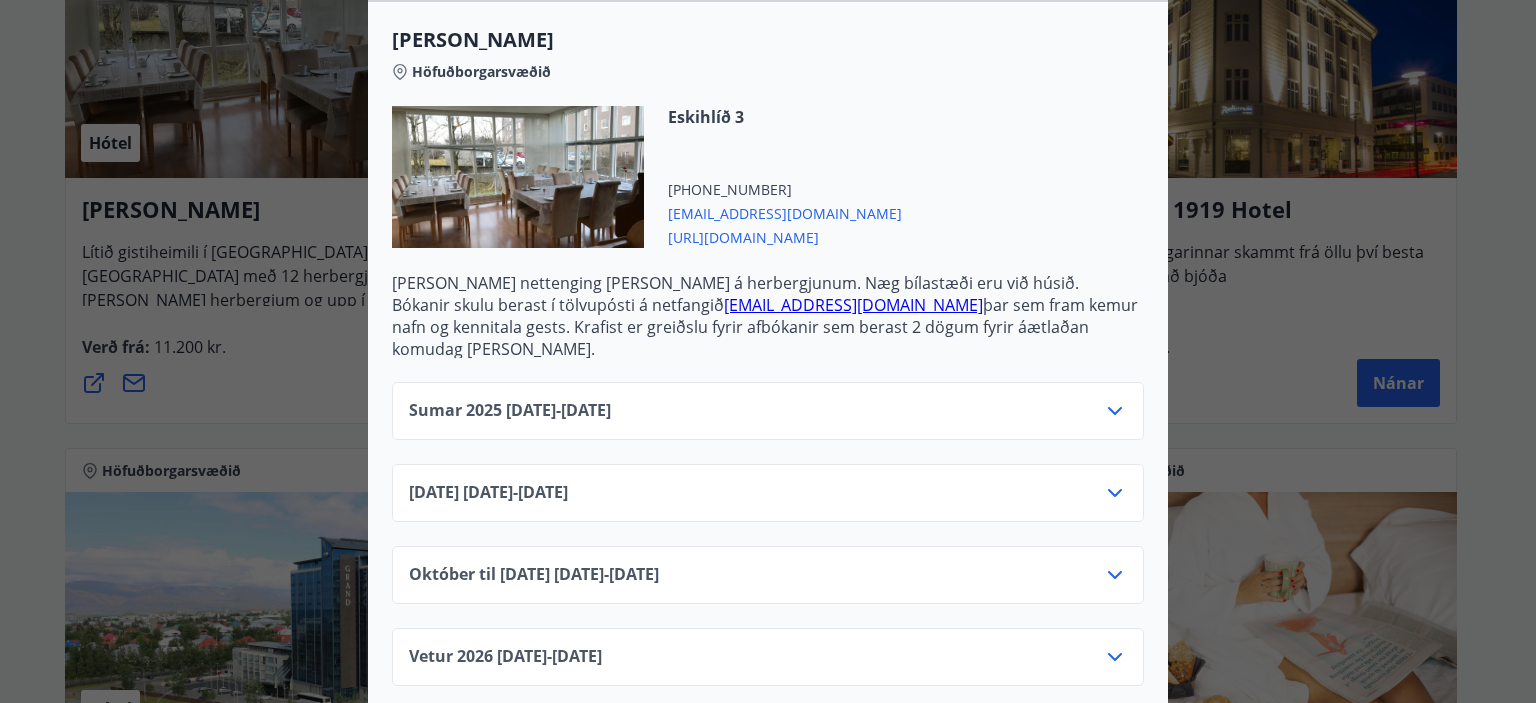 click 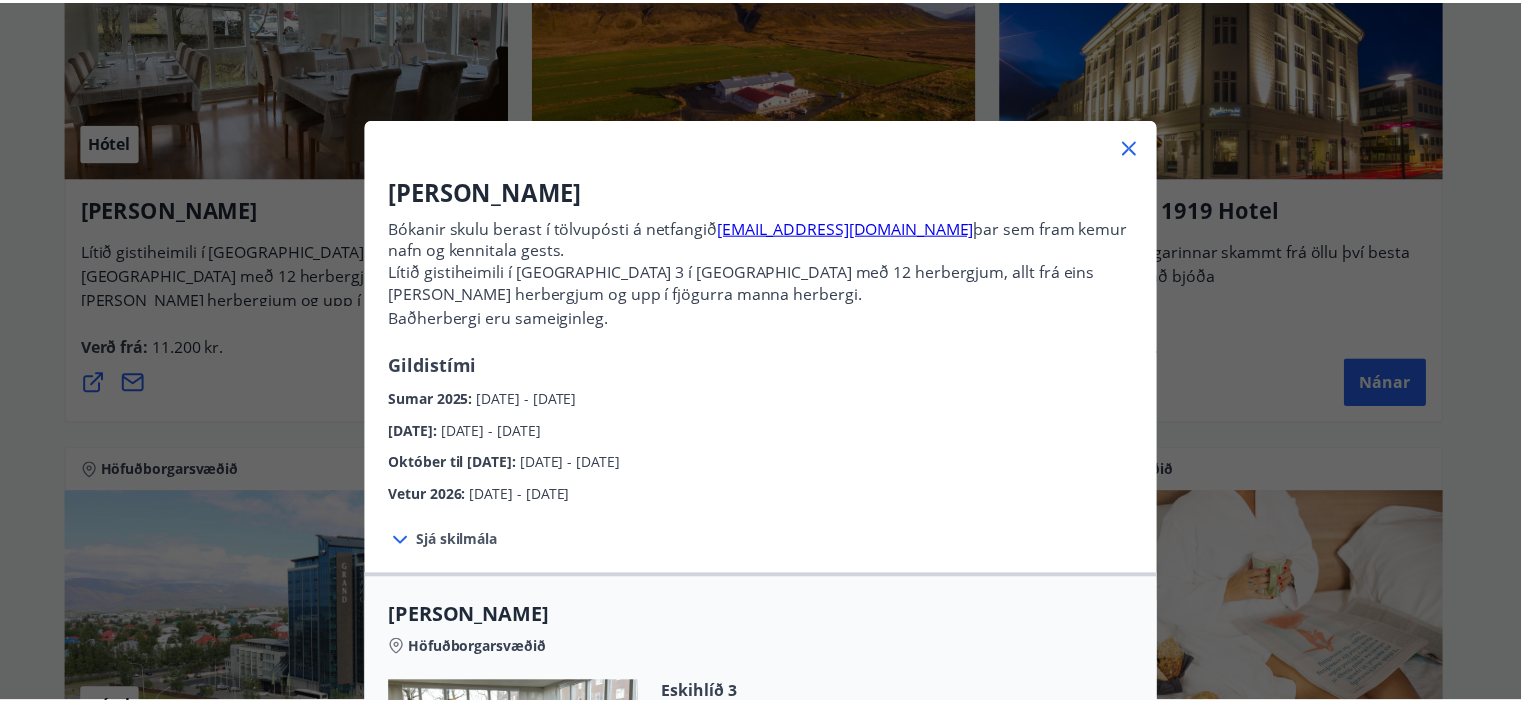 scroll, scrollTop: 0, scrollLeft: 0, axis: both 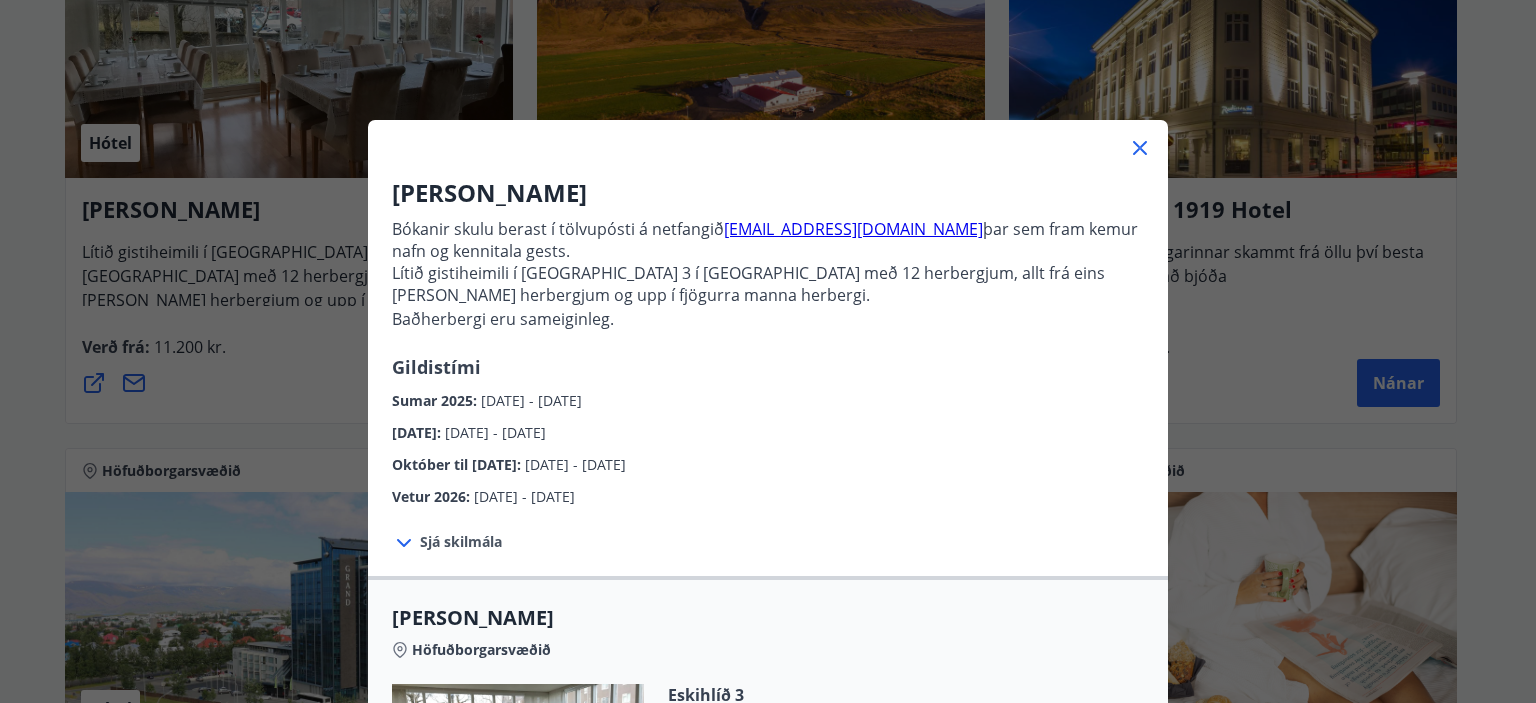 click 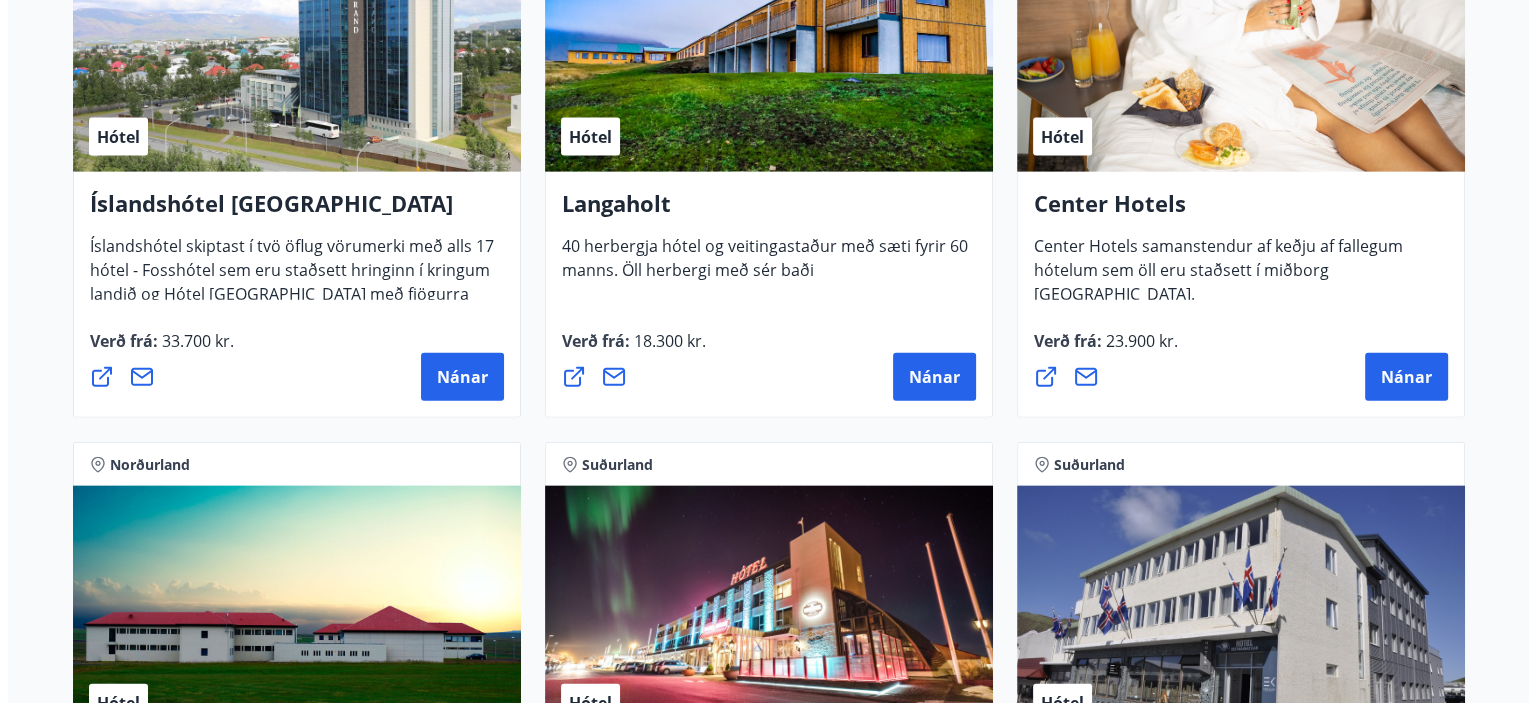 scroll, scrollTop: 4500, scrollLeft: 0, axis: vertical 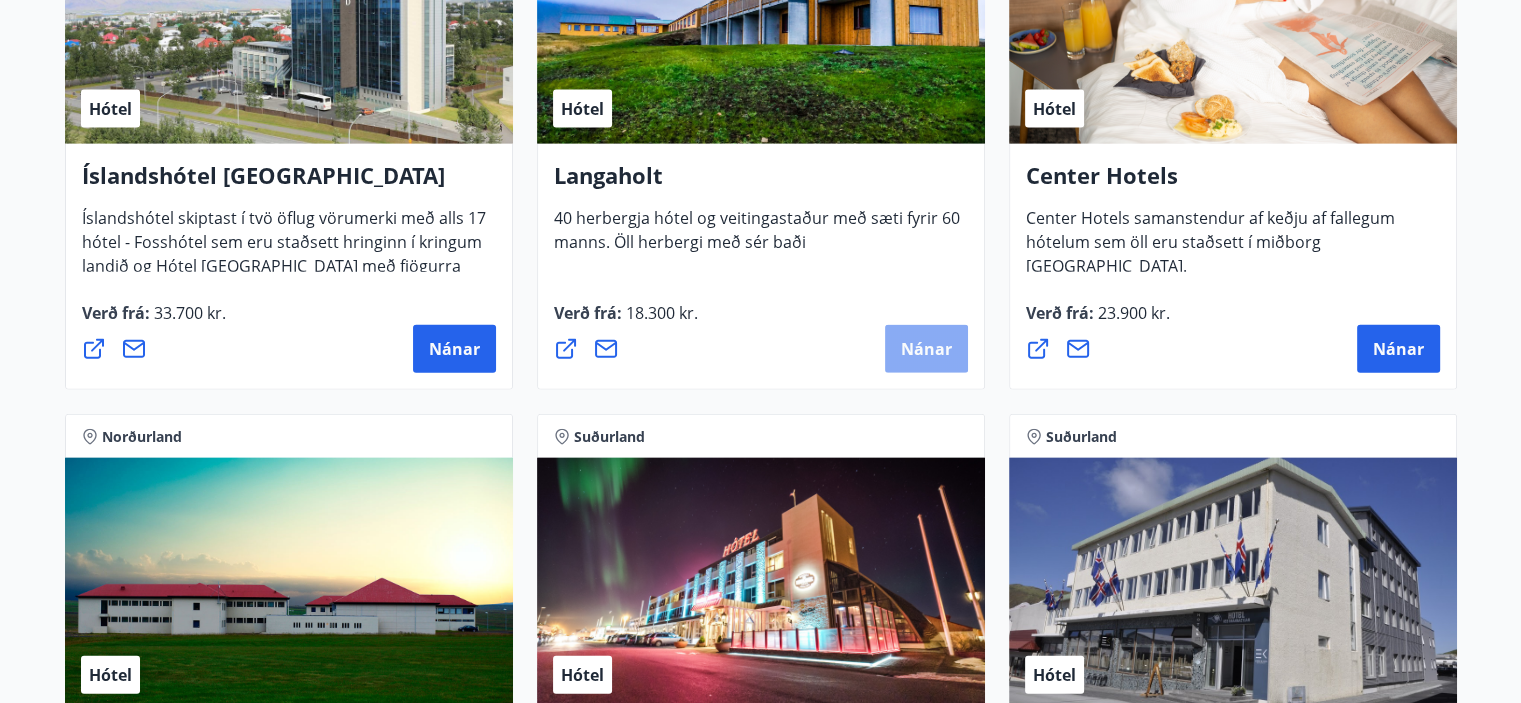 click on "Nánar" at bounding box center (926, 349) 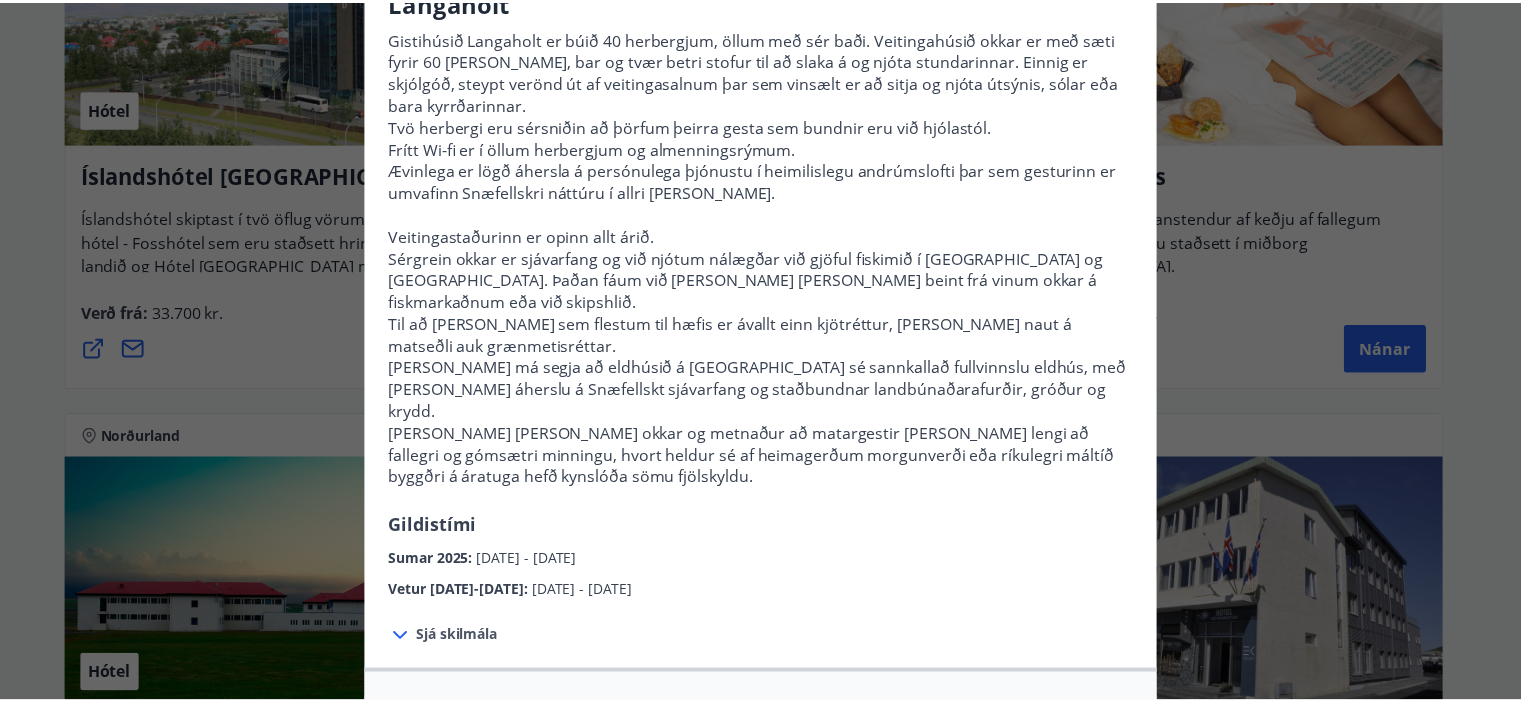 scroll, scrollTop: 0, scrollLeft: 0, axis: both 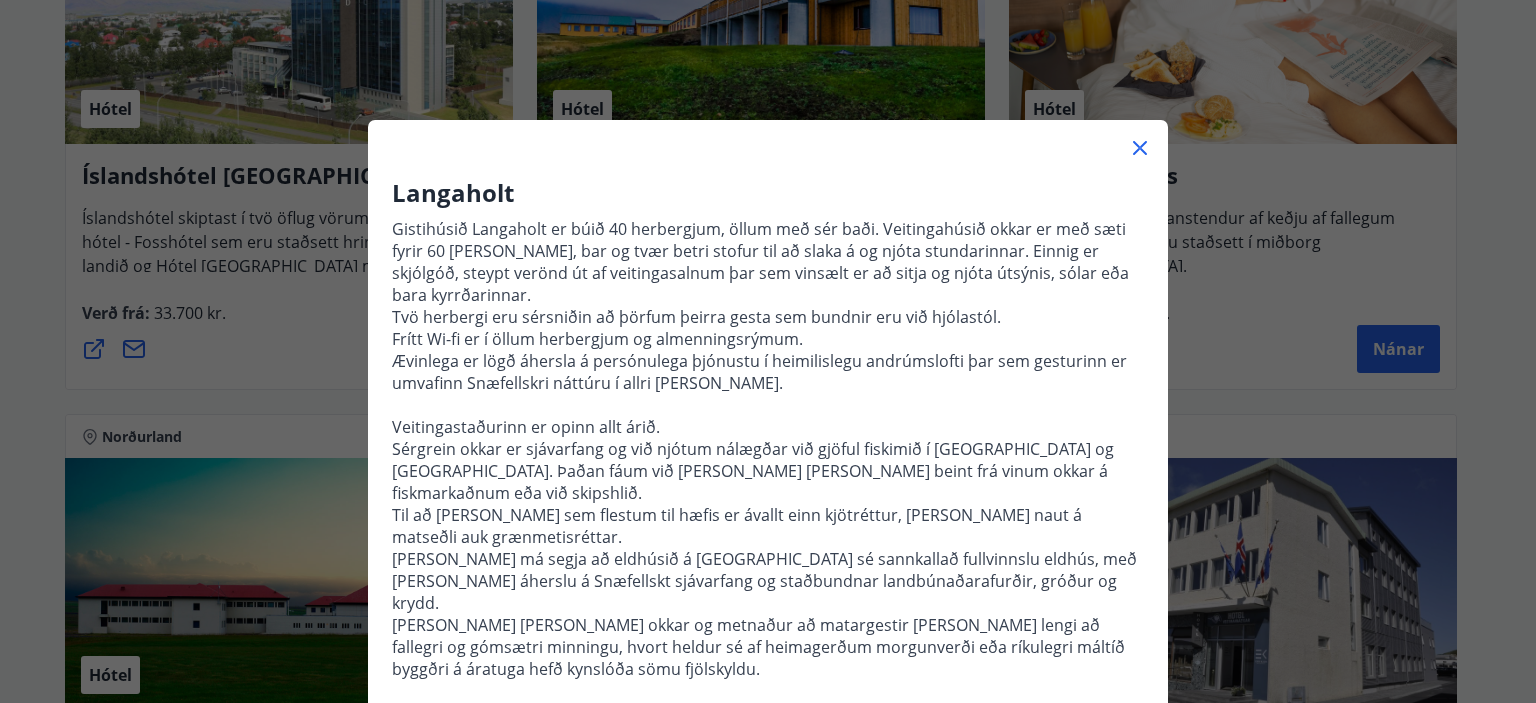 click 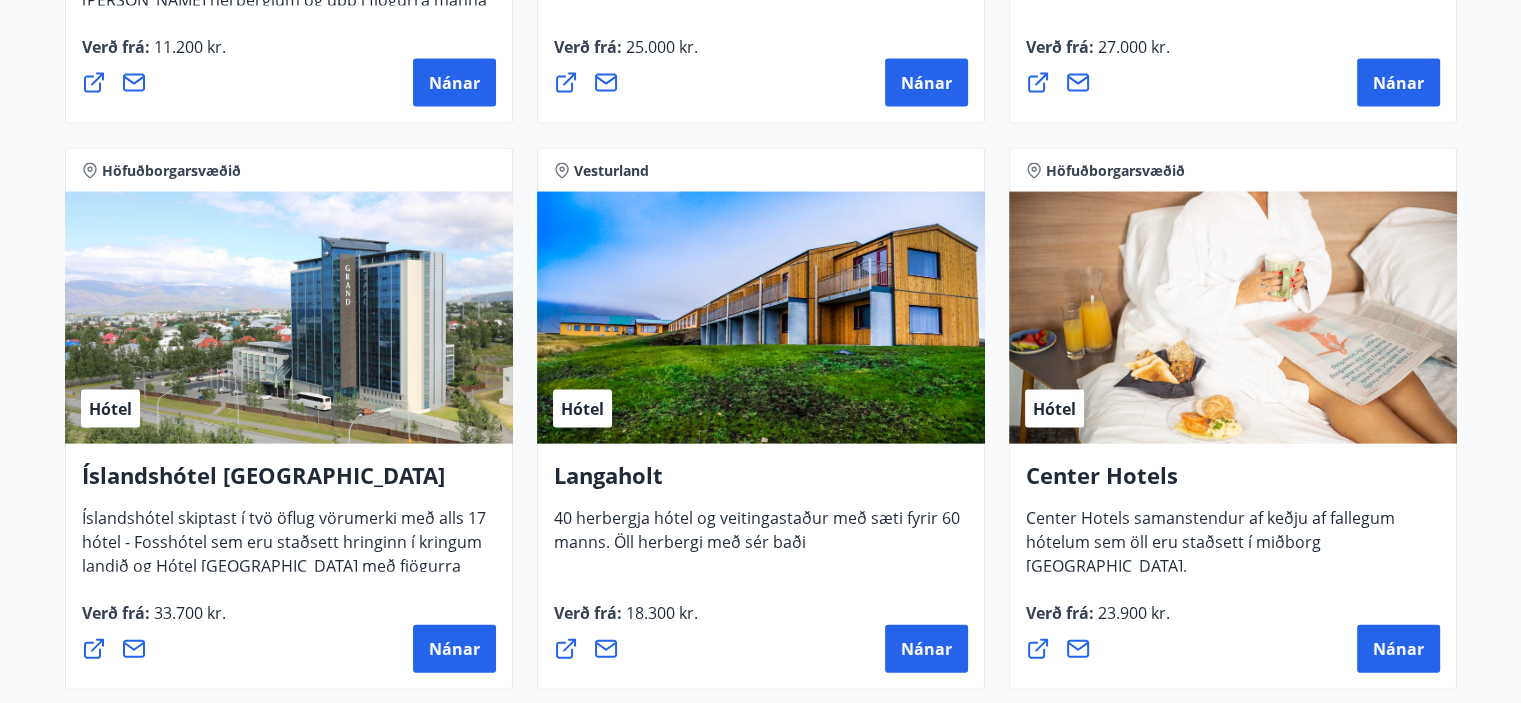 scroll, scrollTop: 4177, scrollLeft: 0, axis: vertical 